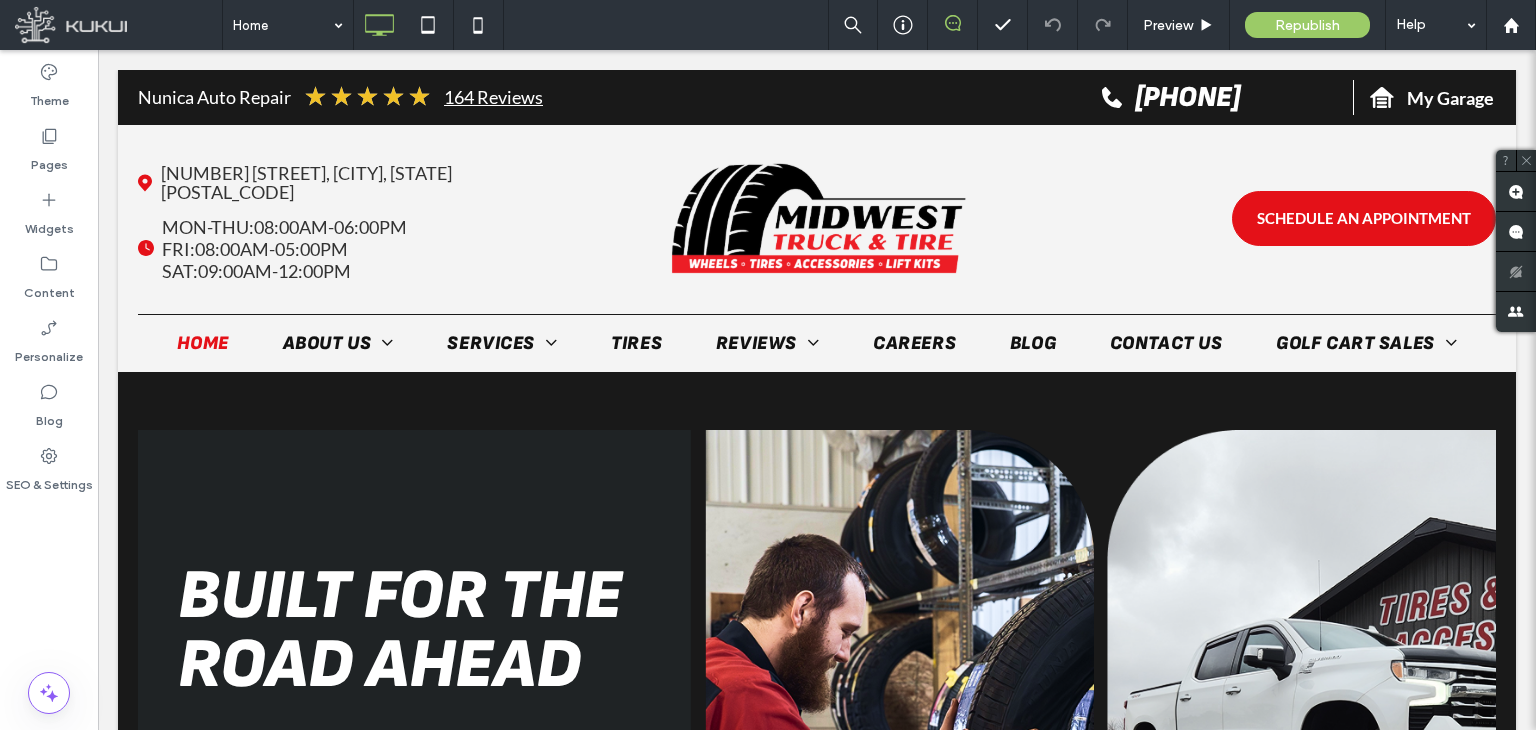 scroll, scrollTop: 0, scrollLeft: 0, axis: both 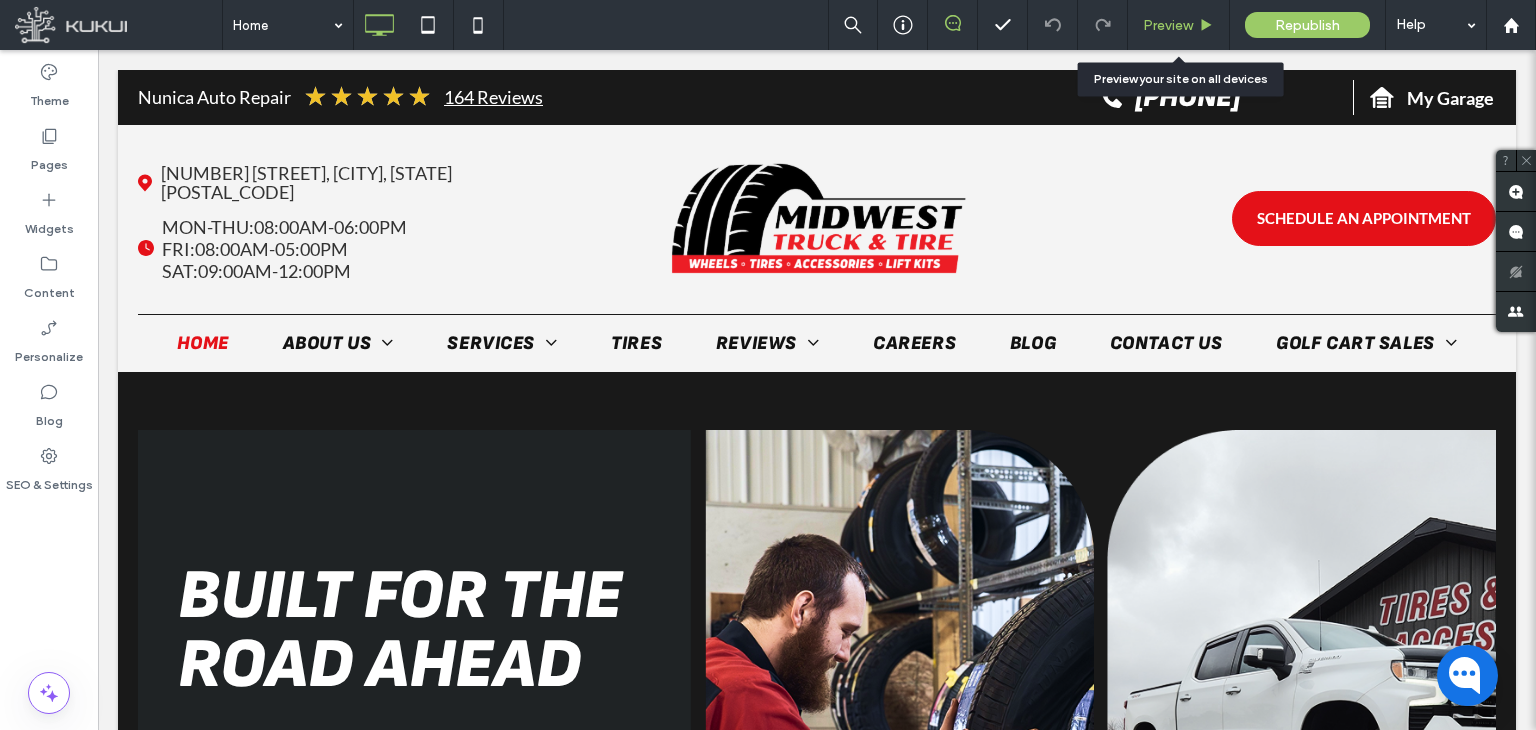 click on "Preview" at bounding box center [1168, 25] 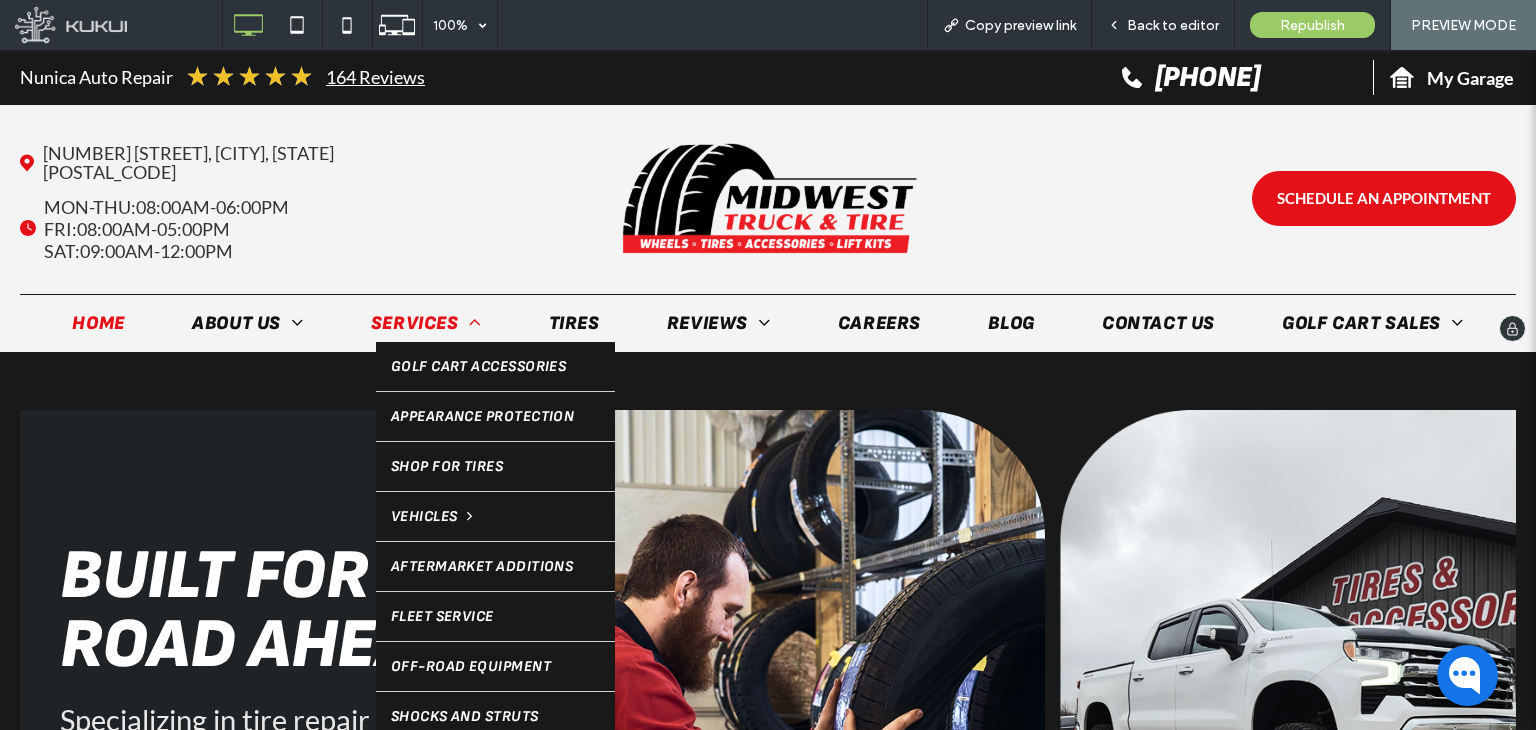 click on "Services" at bounding box center (426, 323) 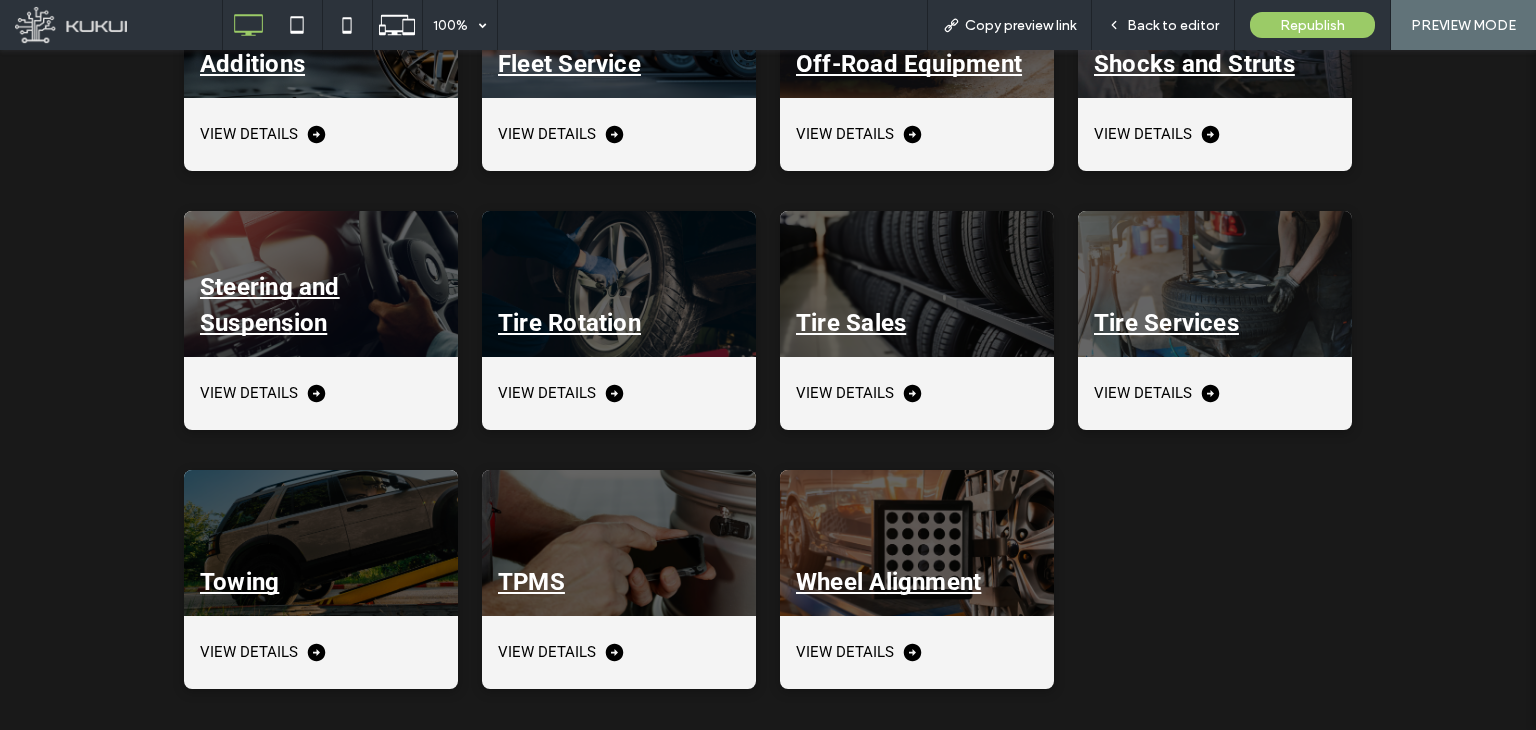 scroll, scrollTop: 1508, scrollLeft: 0, axis: vertical 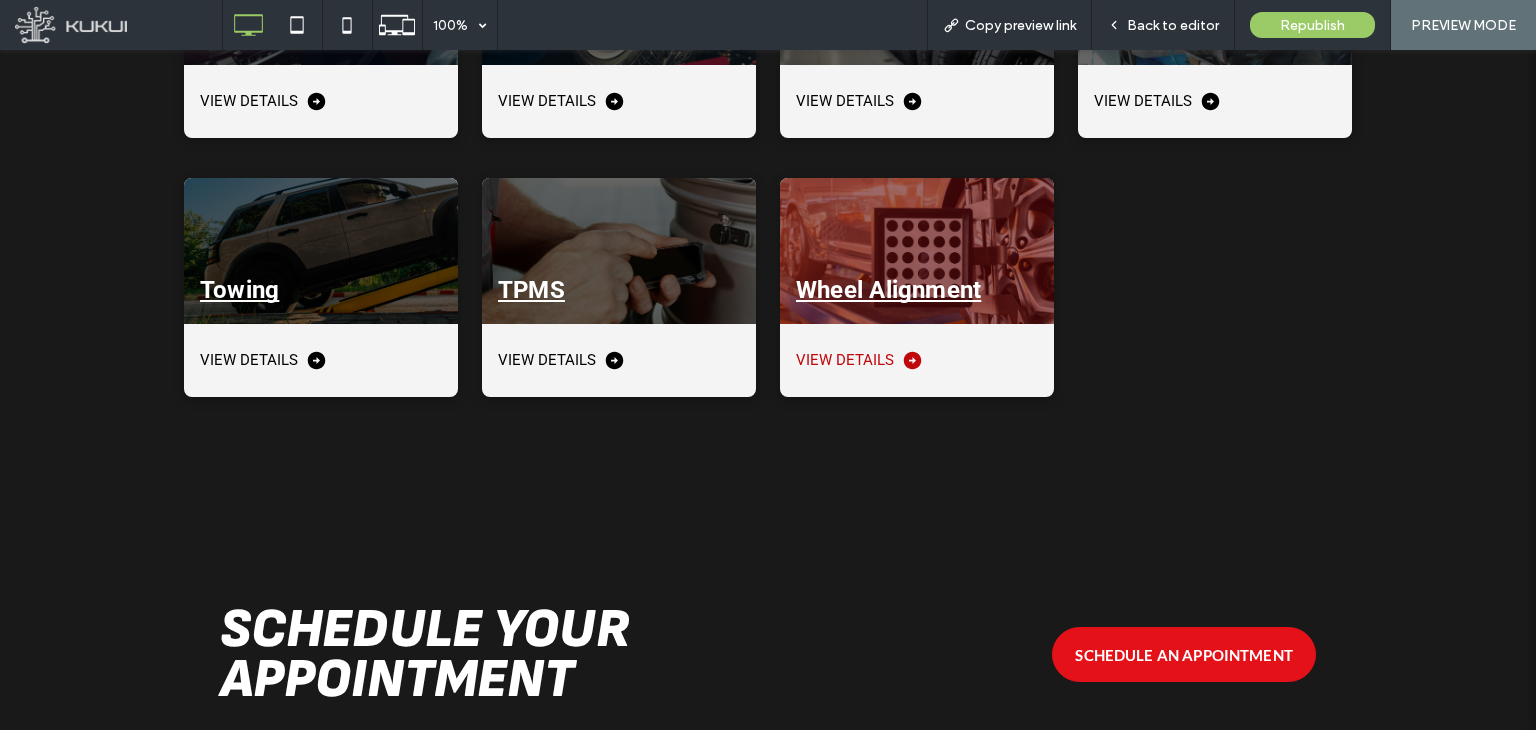 click at bounding box center (917, 251) 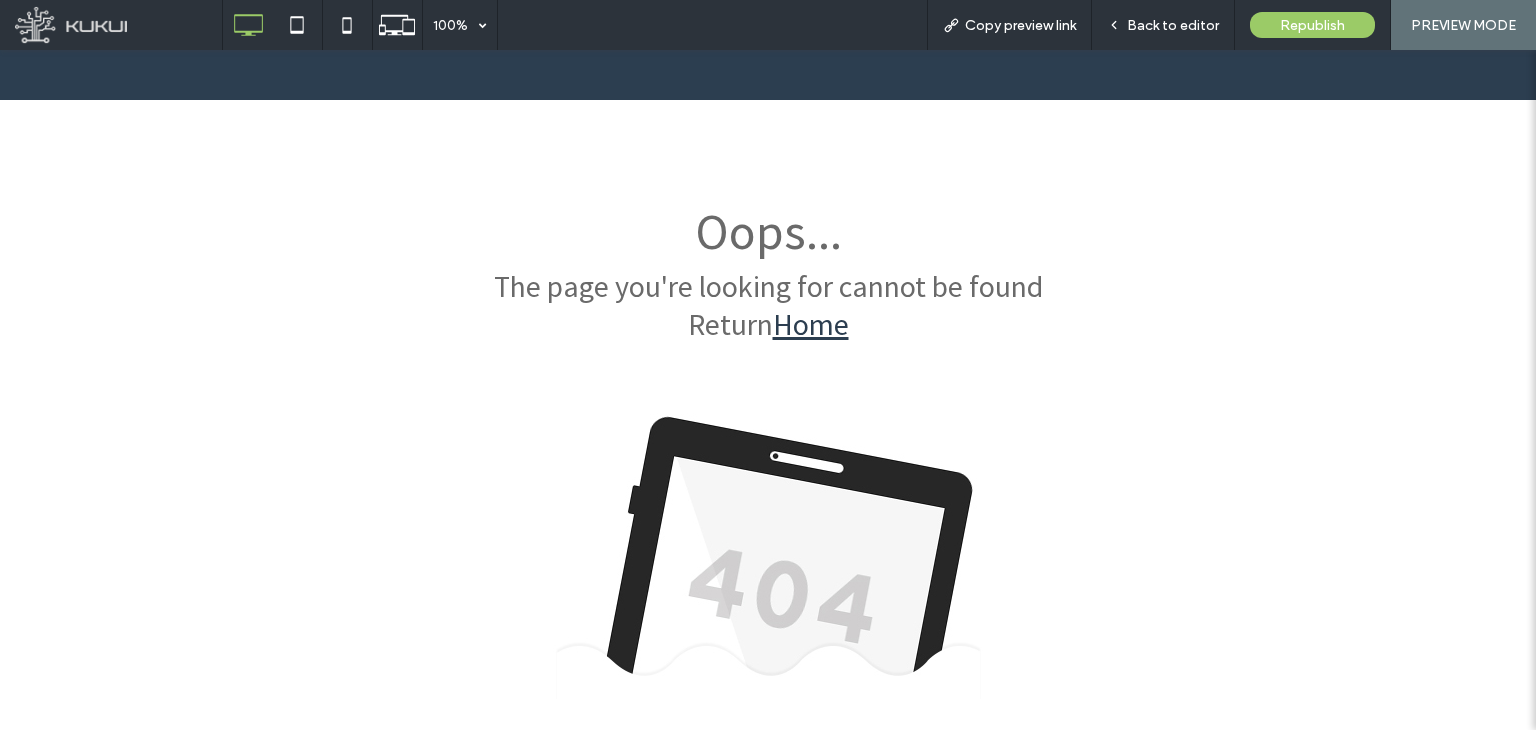 scroll, scrollTop: 0, scrollLeft: 0, axis: both 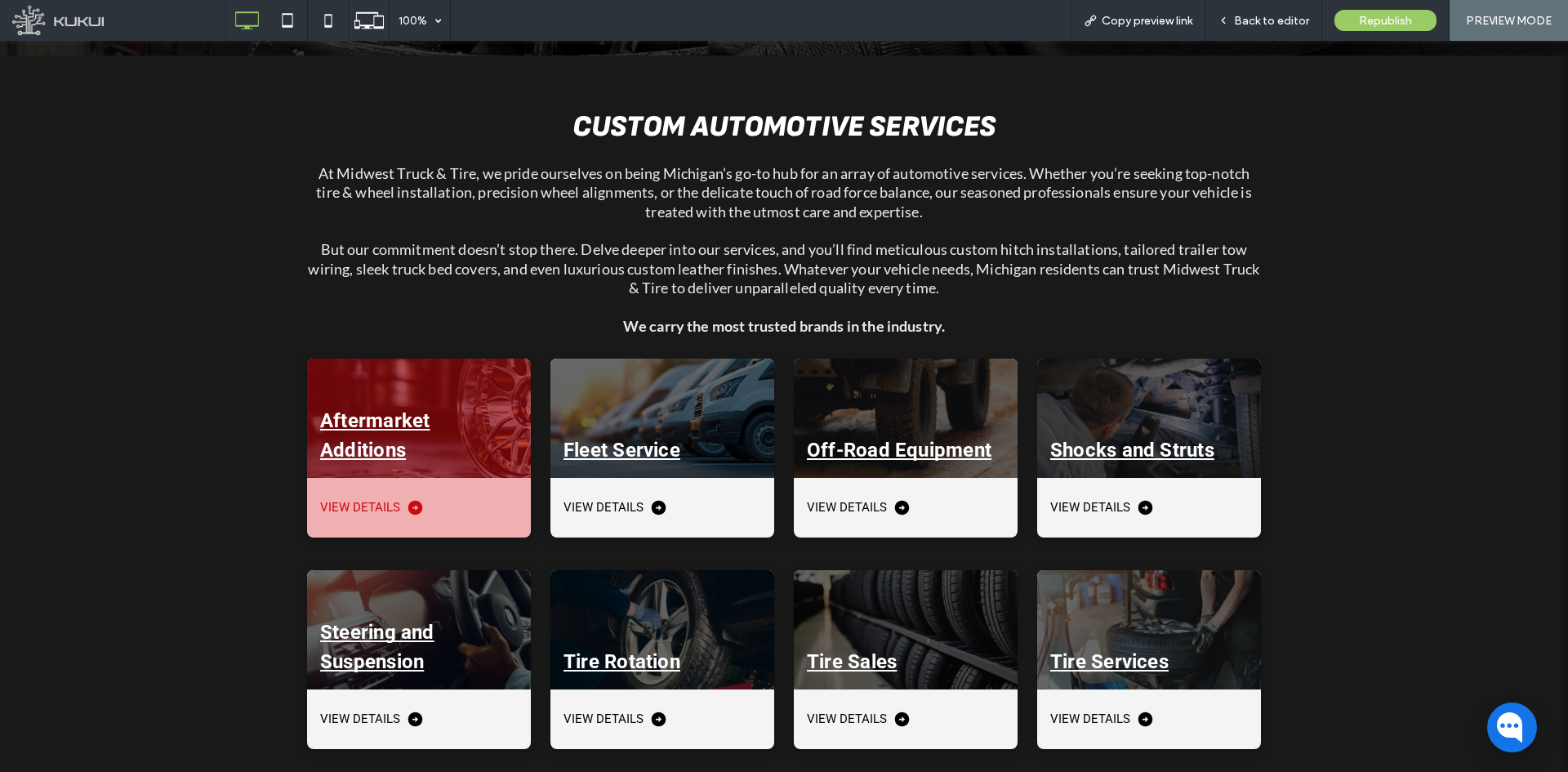 click at bounding box center [419, 418] 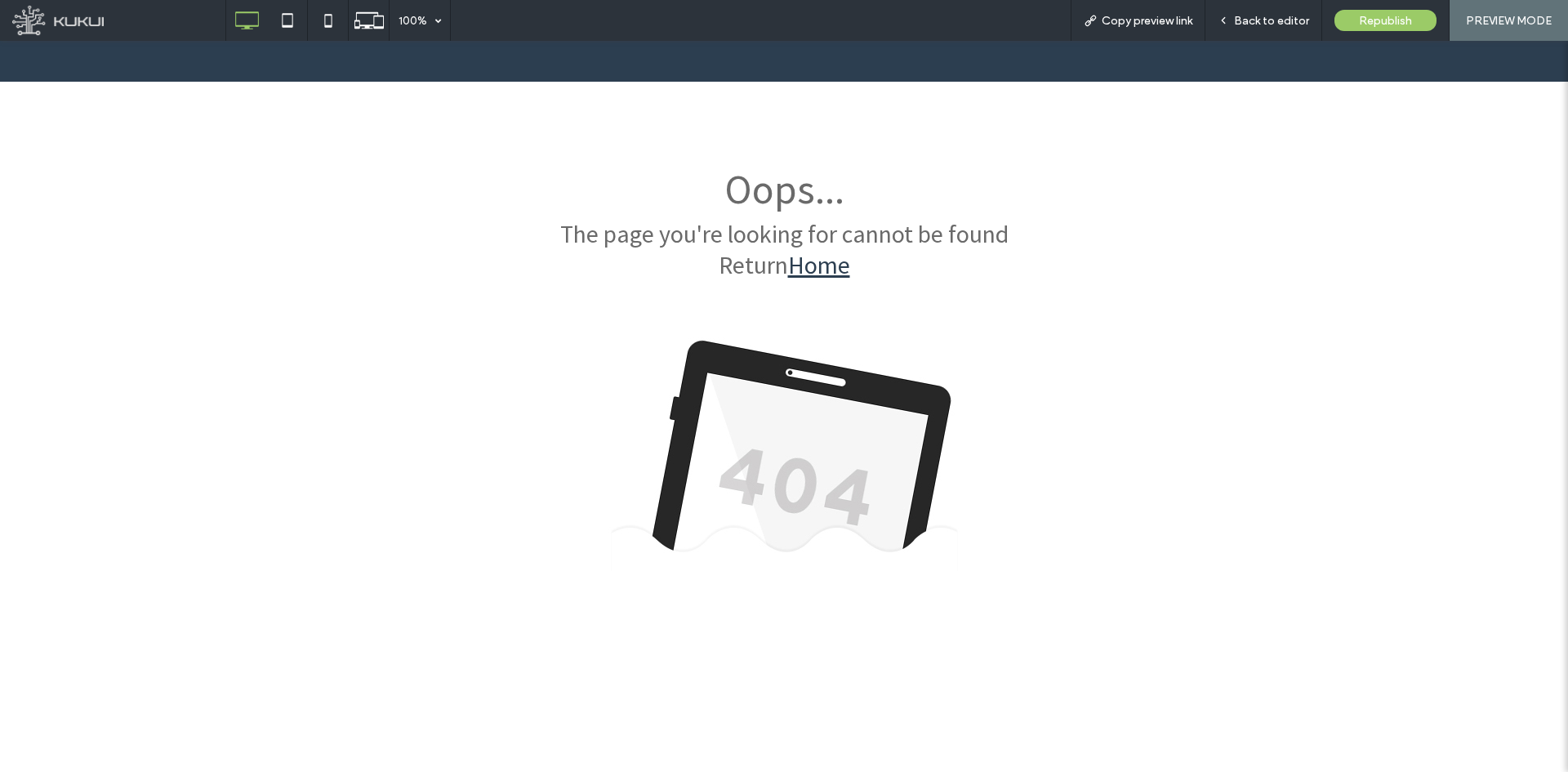 scroll, scrollTop: 0, scrollLeft: 0, axis: both 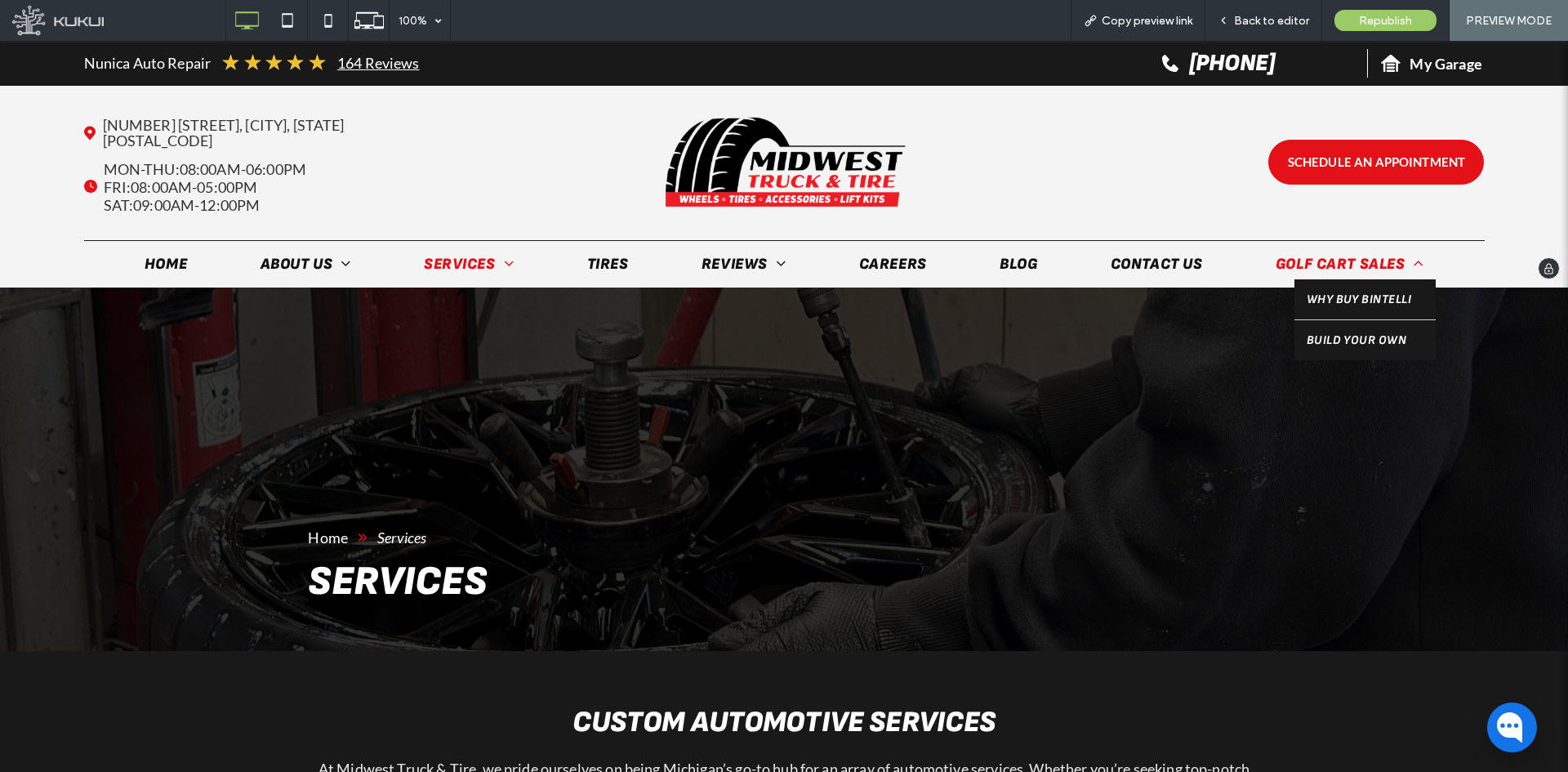 click on "Golf Cart Sales" at bounding box center [1349, 264] 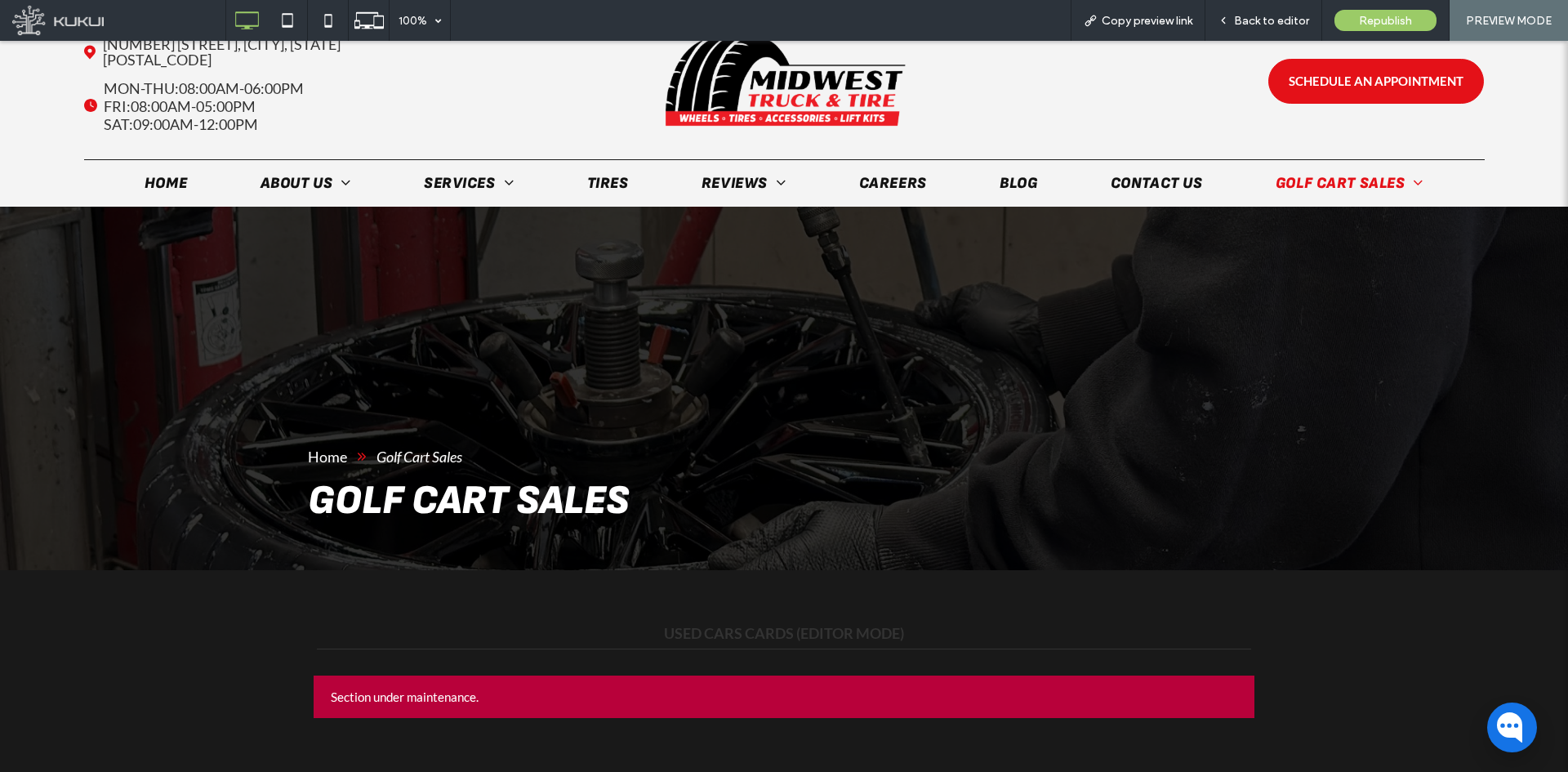 scroll, scrollTop: 0, scrollLeft: 0, axis: both 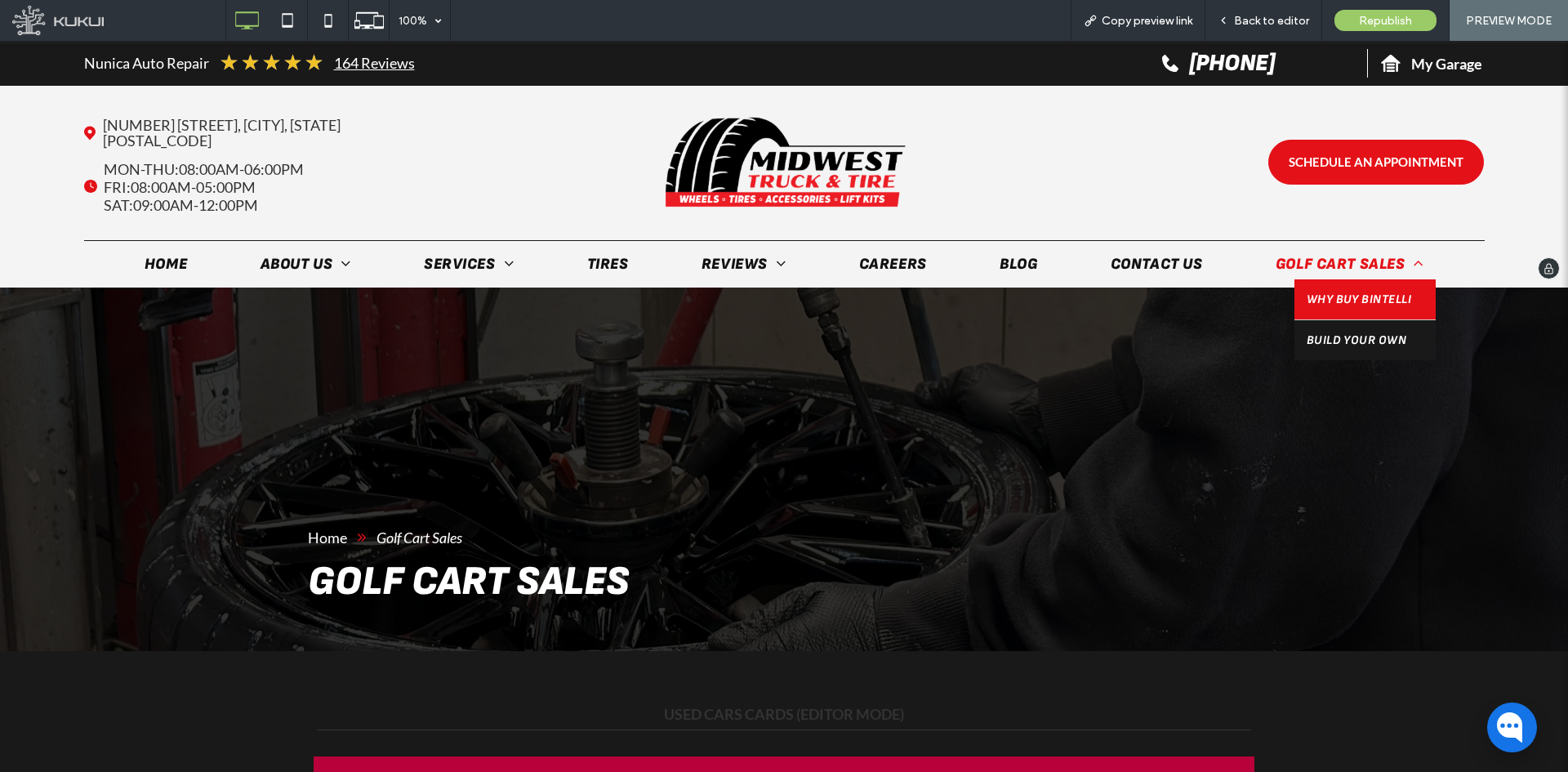 click on "Why Buy Bintelli" at bounding box center (1359, 299) 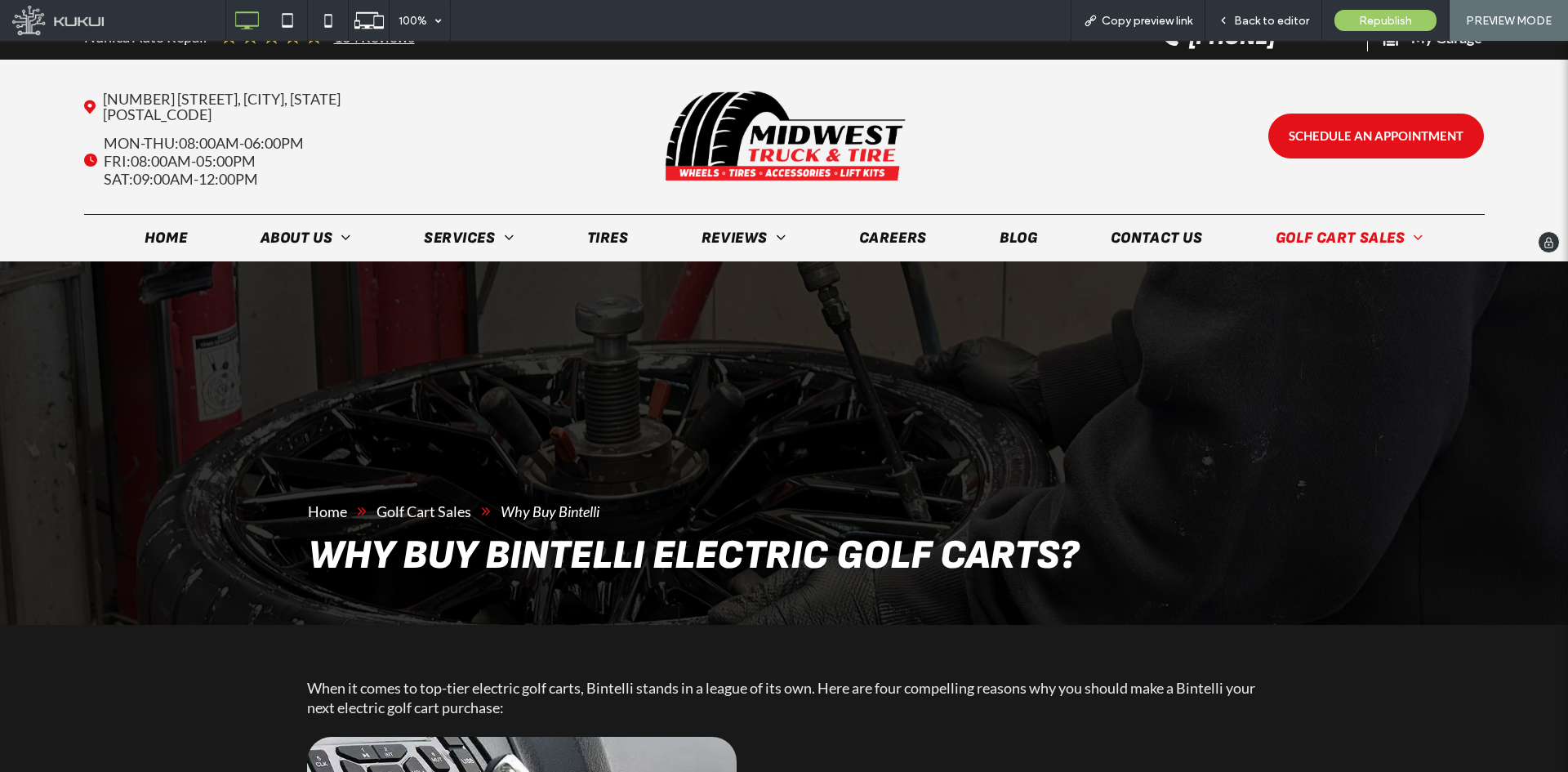 scroll, scrollTop: 0, scrollLeft: 0, axis: both 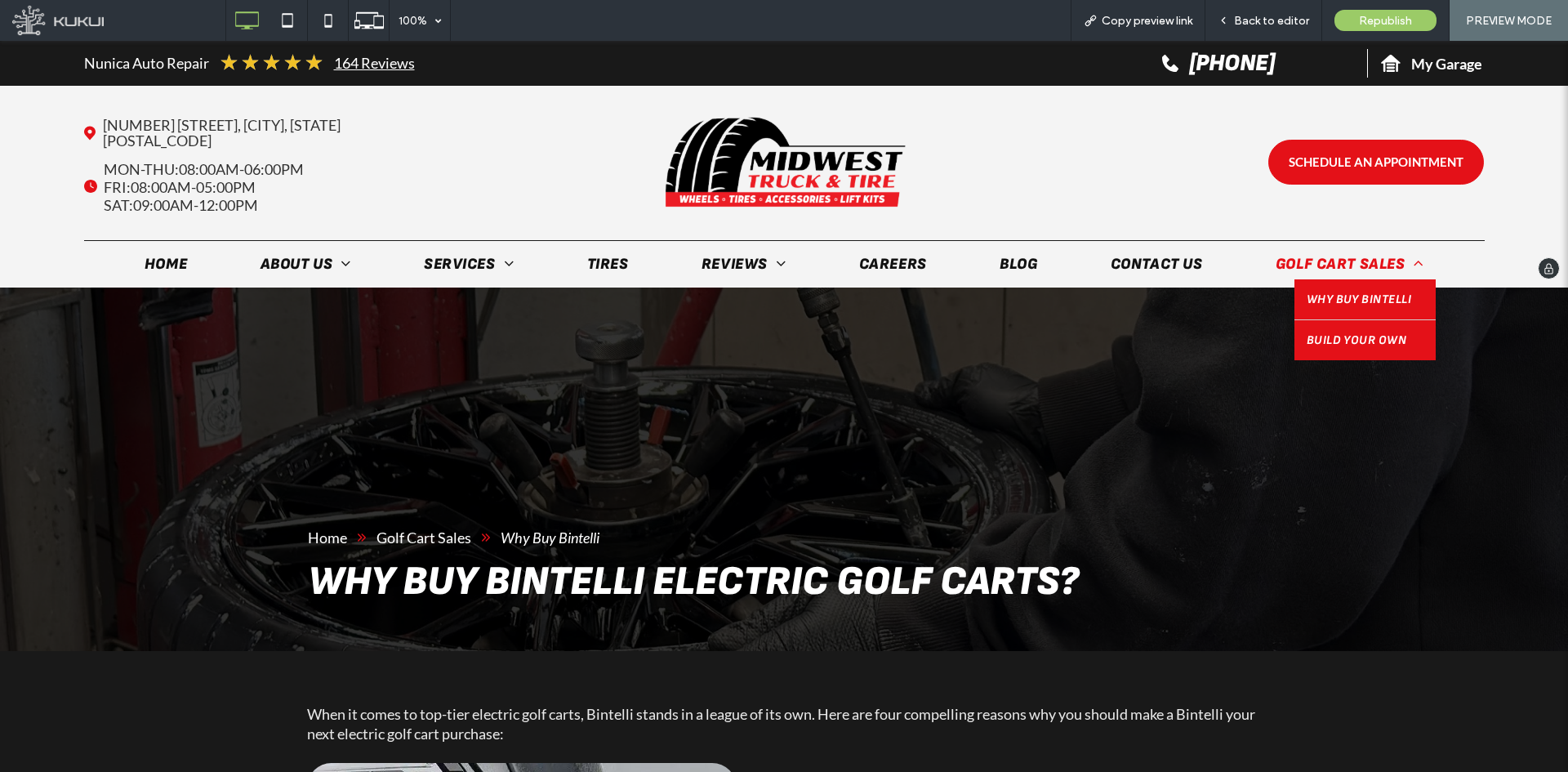 click on "Build Your Own" at bounding box center [1365, 340] 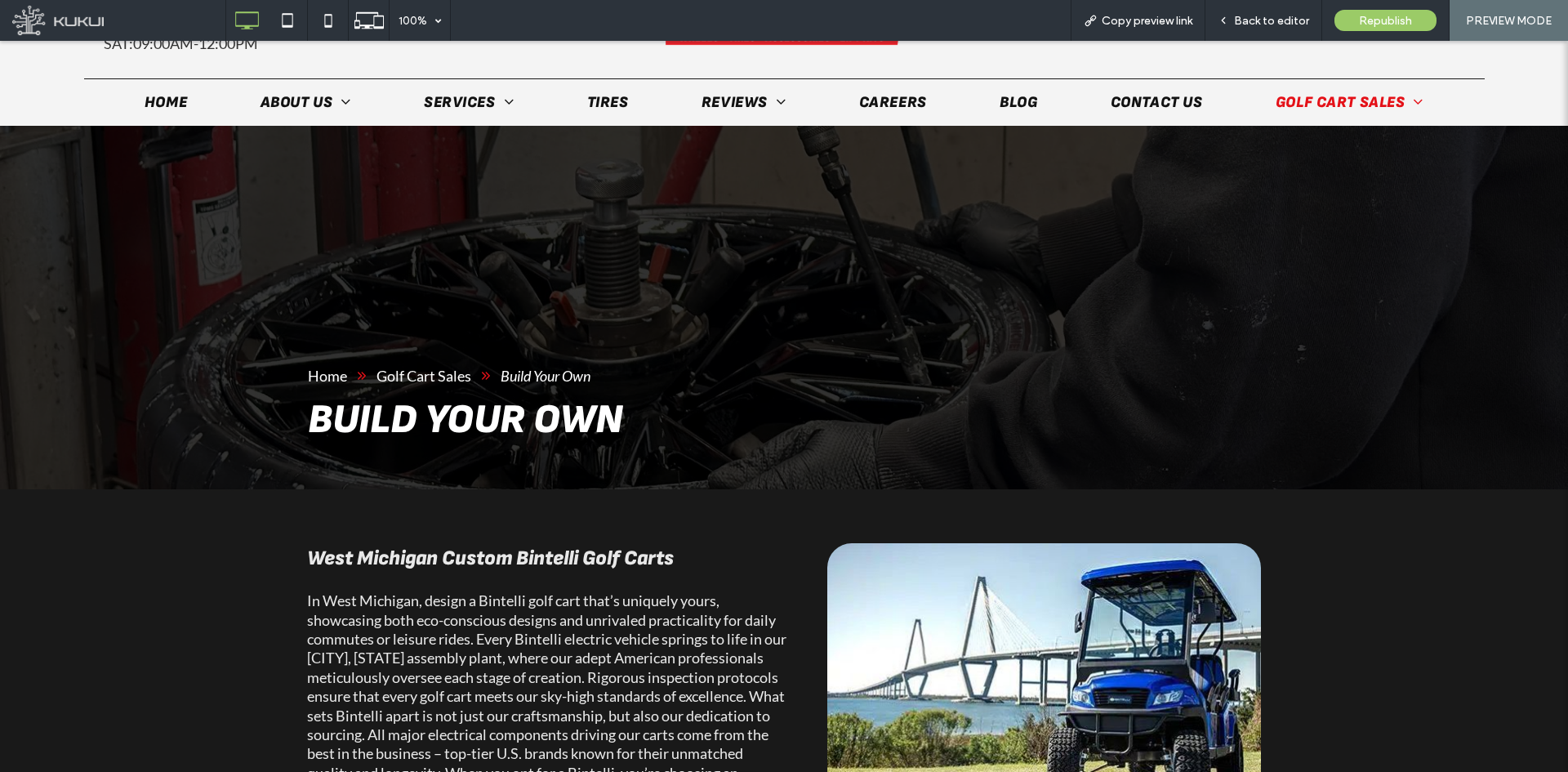 scroll, scrollTop: 0, scrollLeft: 0, axis: both 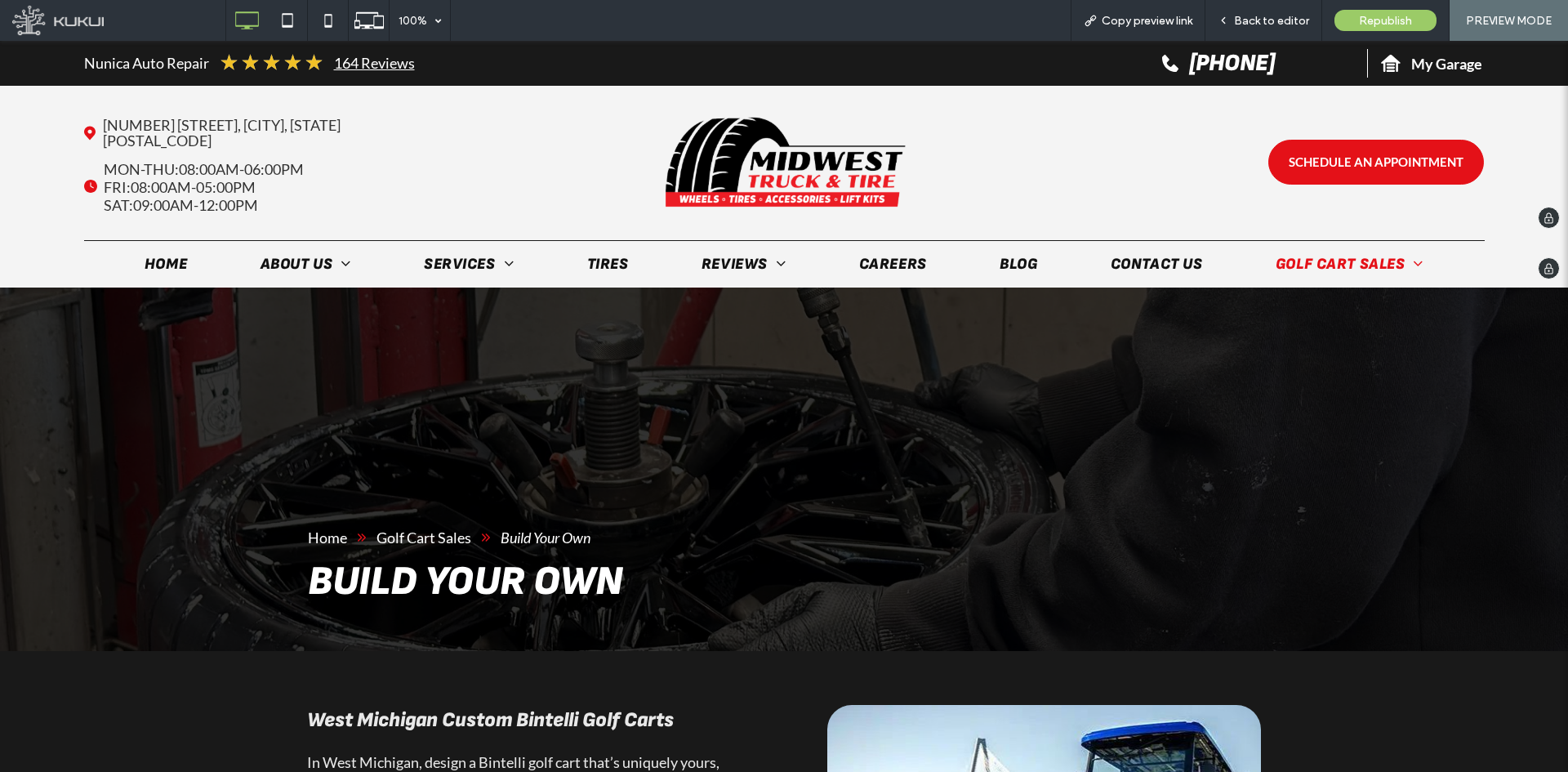 click at bounding box center (783, 162) 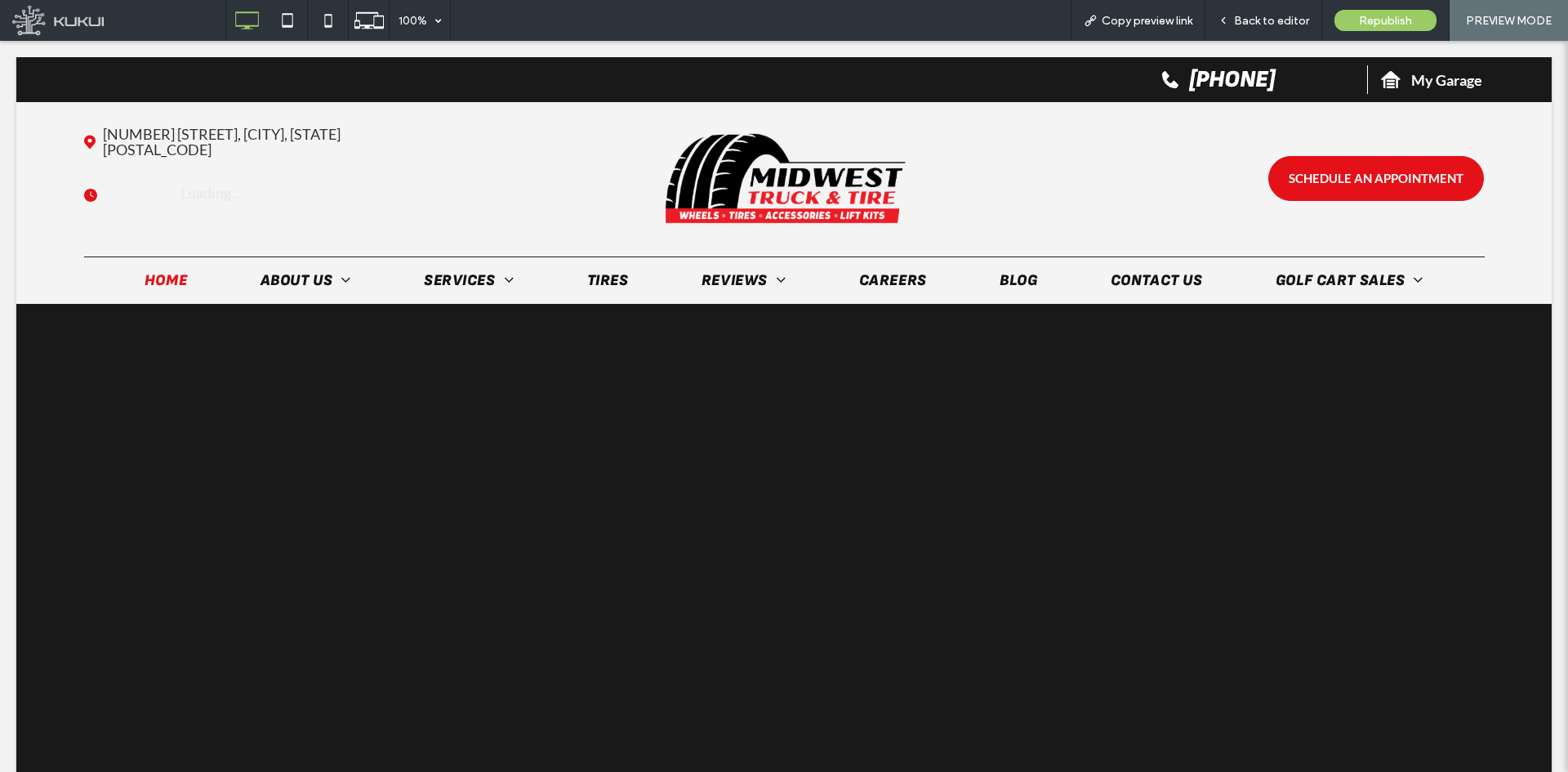 scroll, scrollTop: 0, scrollLeft: 0, axis: both 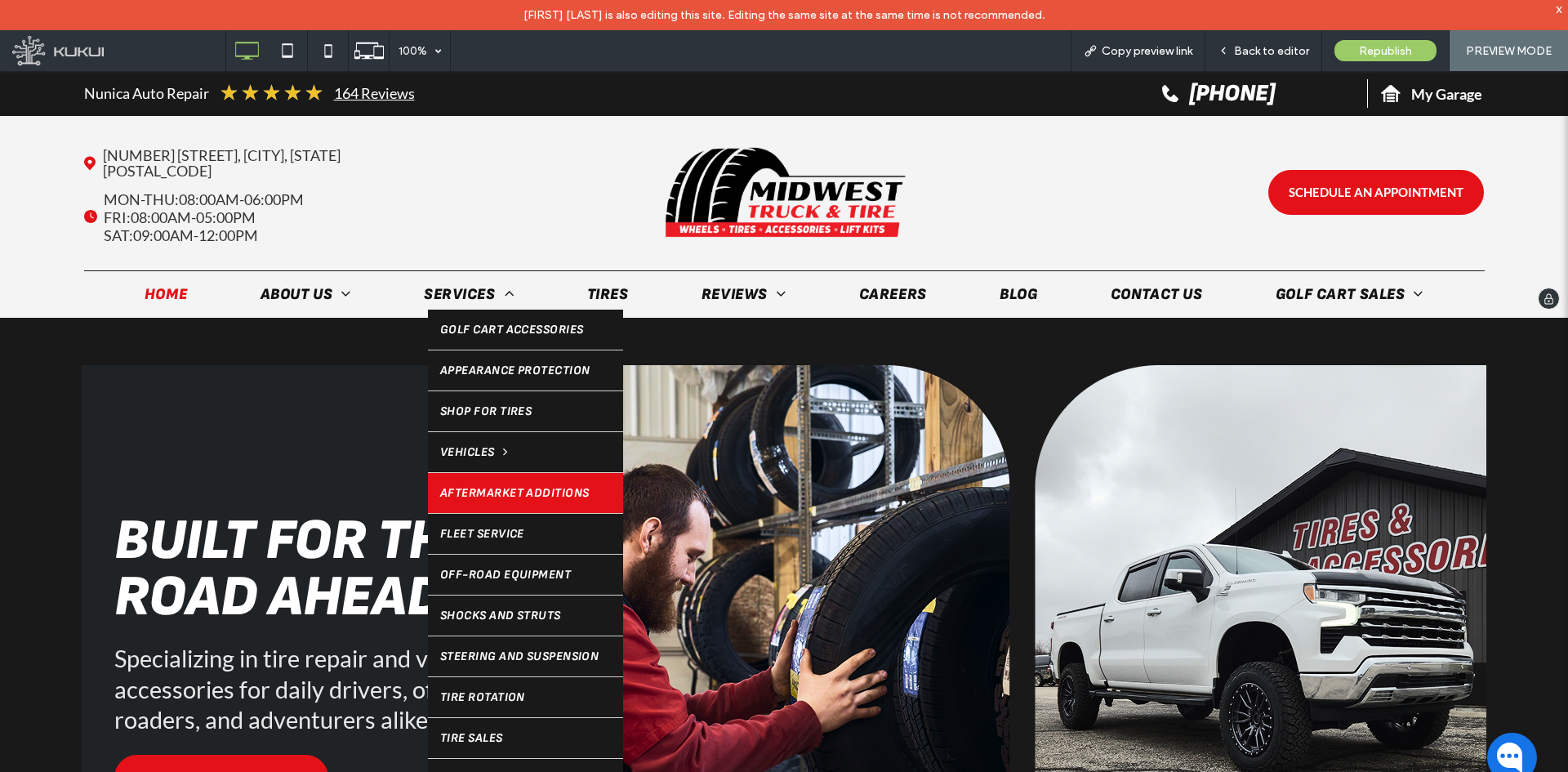 click on "Aftermarket Additions" at bounding box center [525, 493] 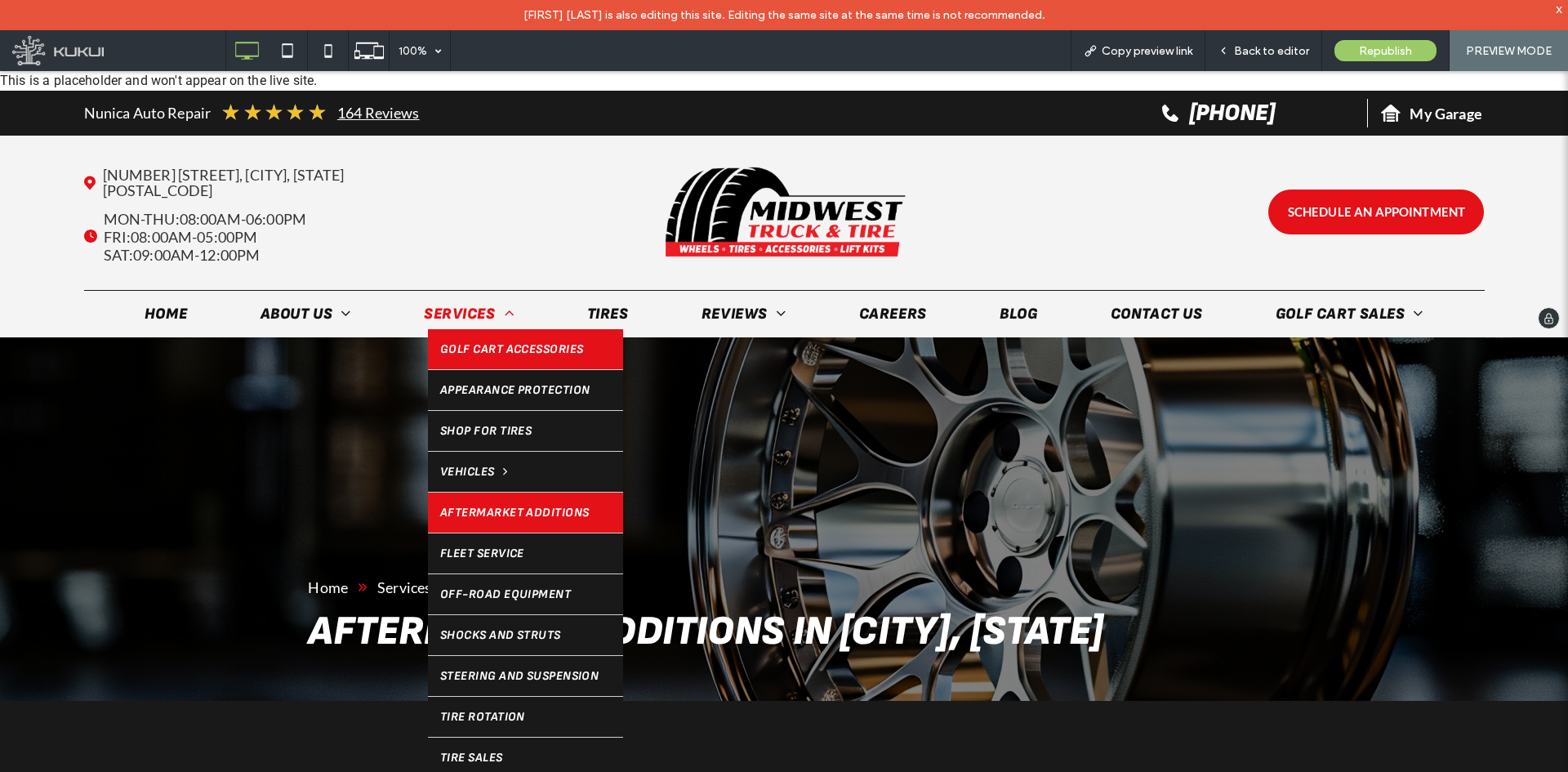 scroll, scrollTop: 0, scrollLeft: 0, axis: both 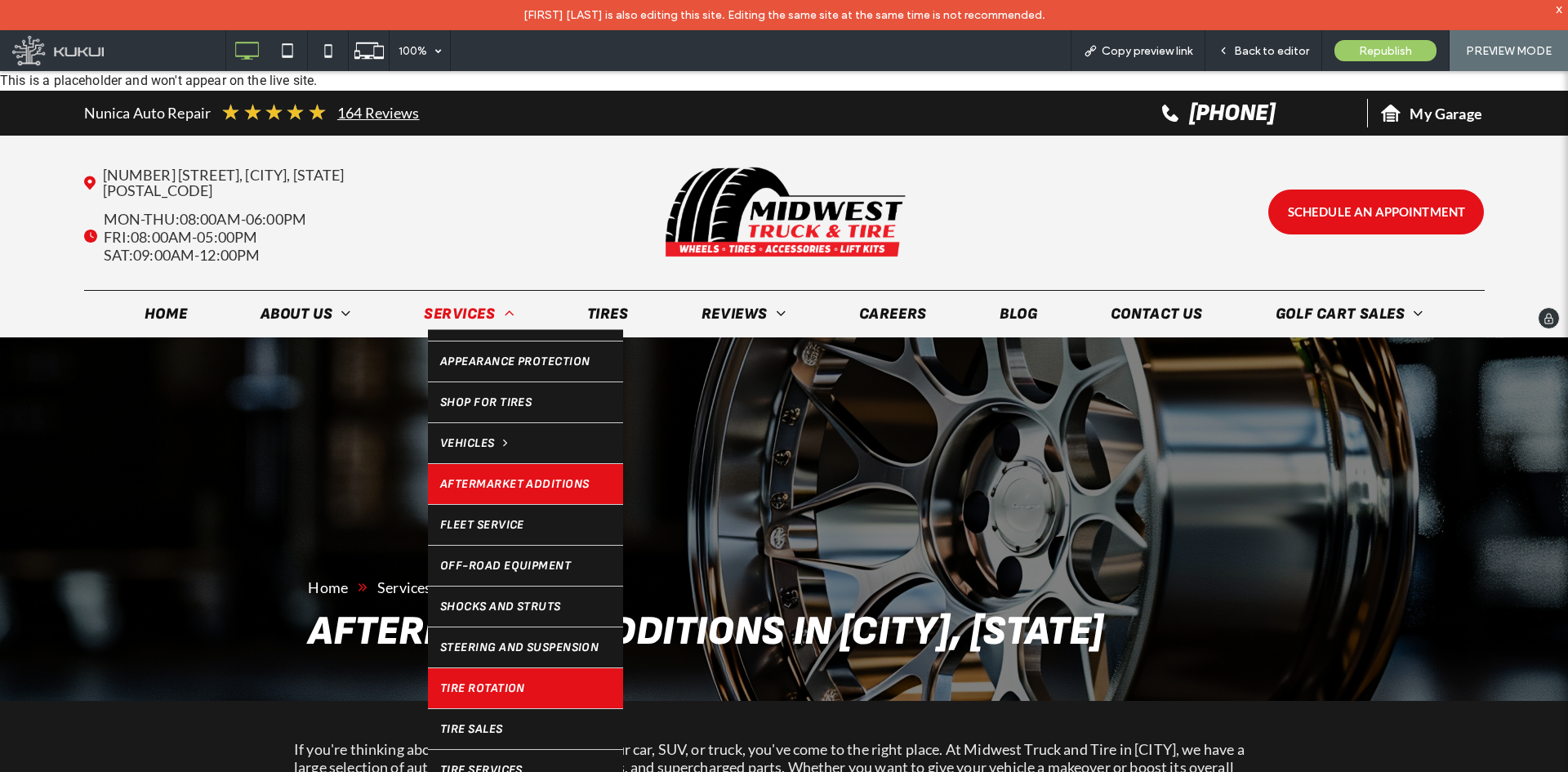 click on "Tire Rotation" at bounding box center [483, 688] 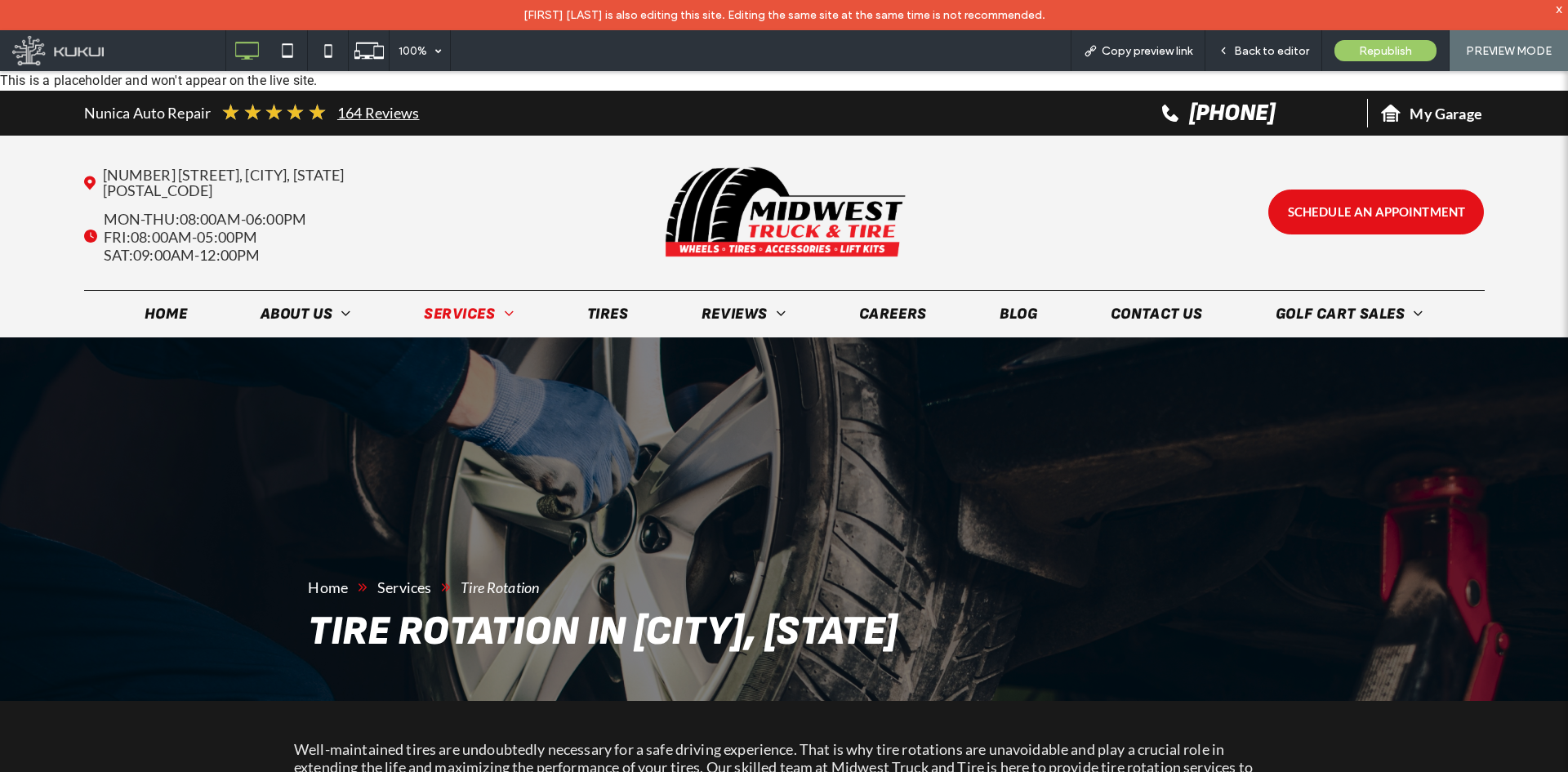 scroll, scrollTop: 0, scrollLeft: 0, axis: both 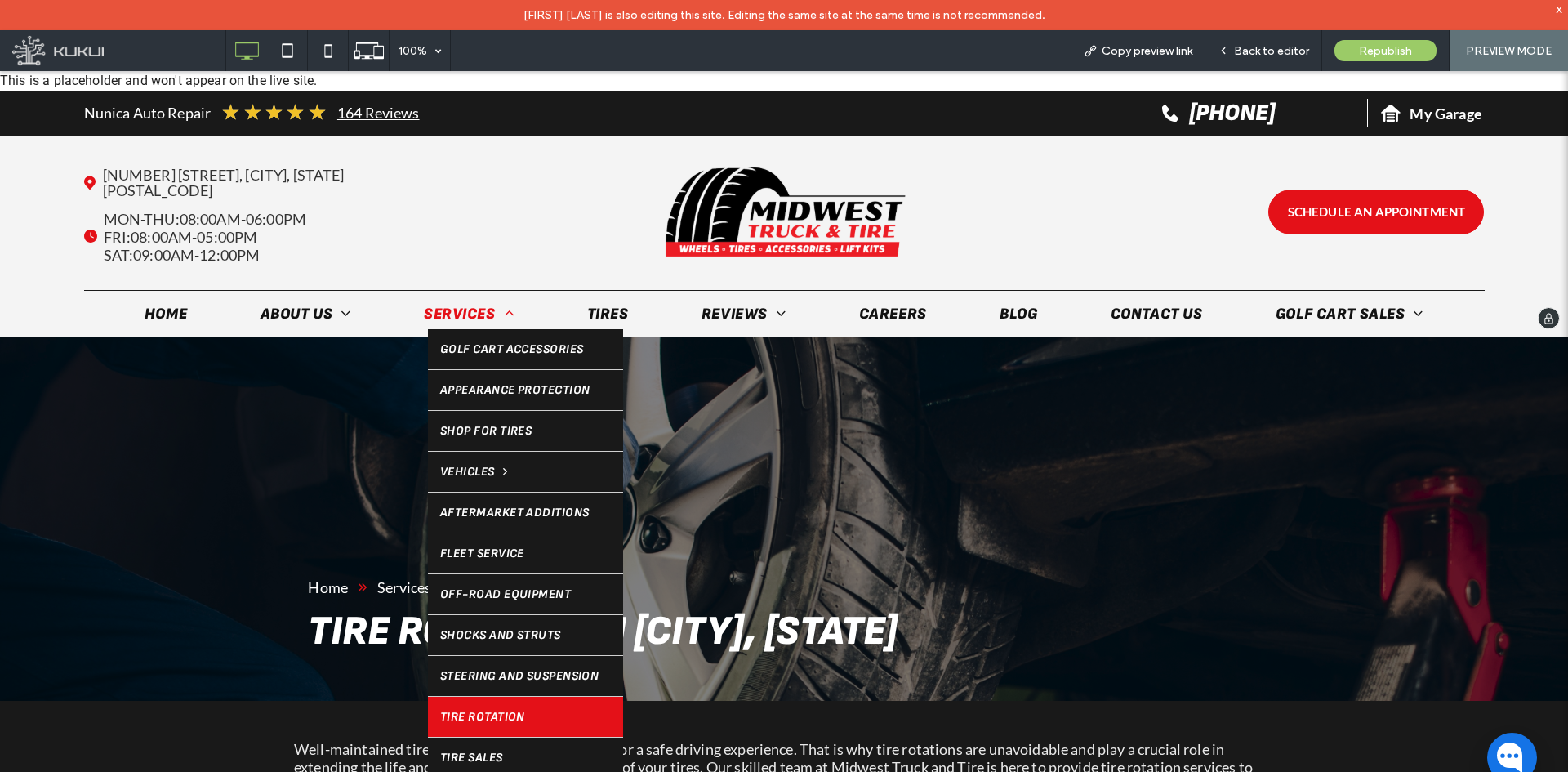 click on "Services" at bounding box center [469, 314] 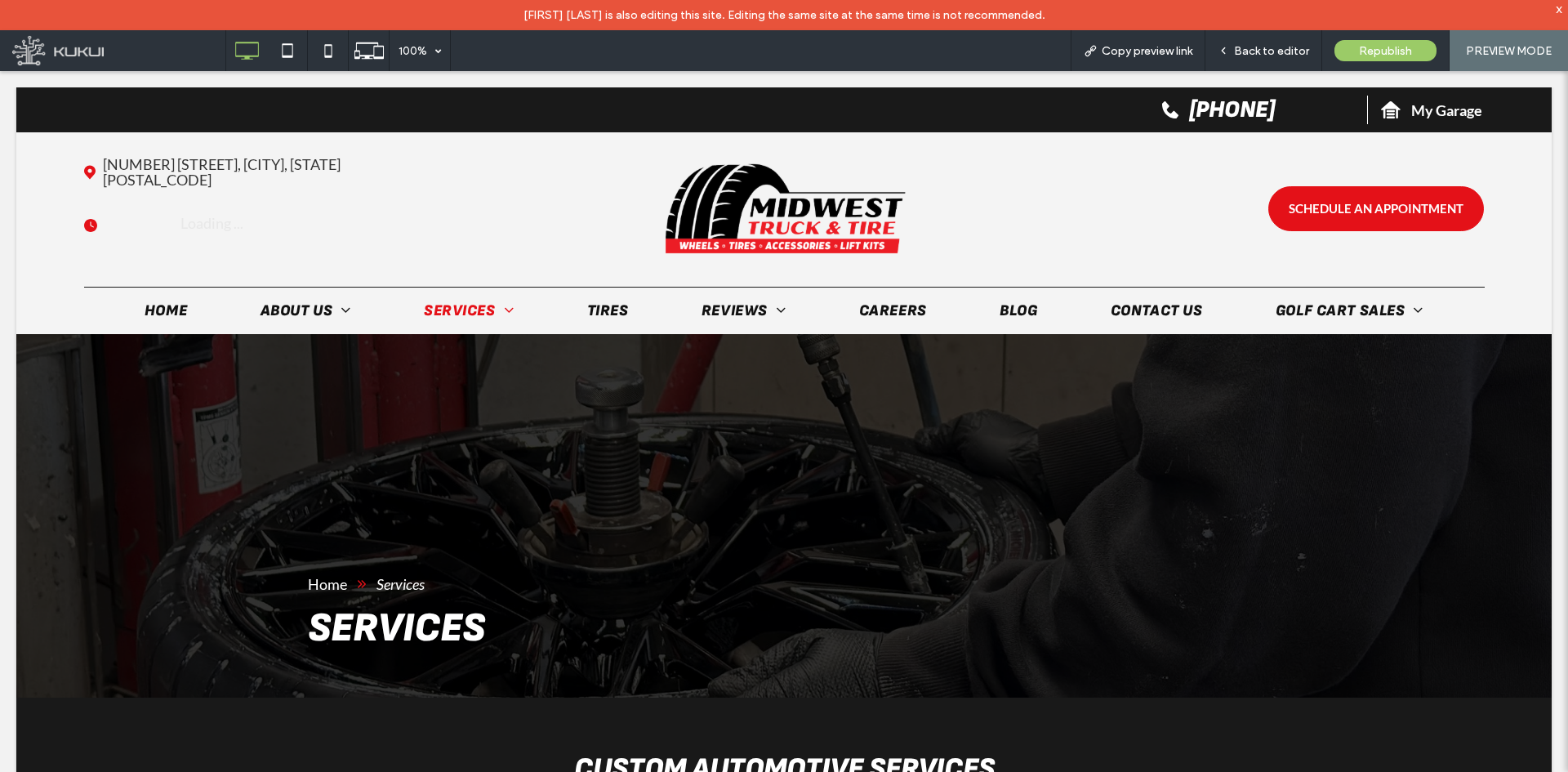 scroll, scrollTop: 0, scrollLeft: 0, axis: both 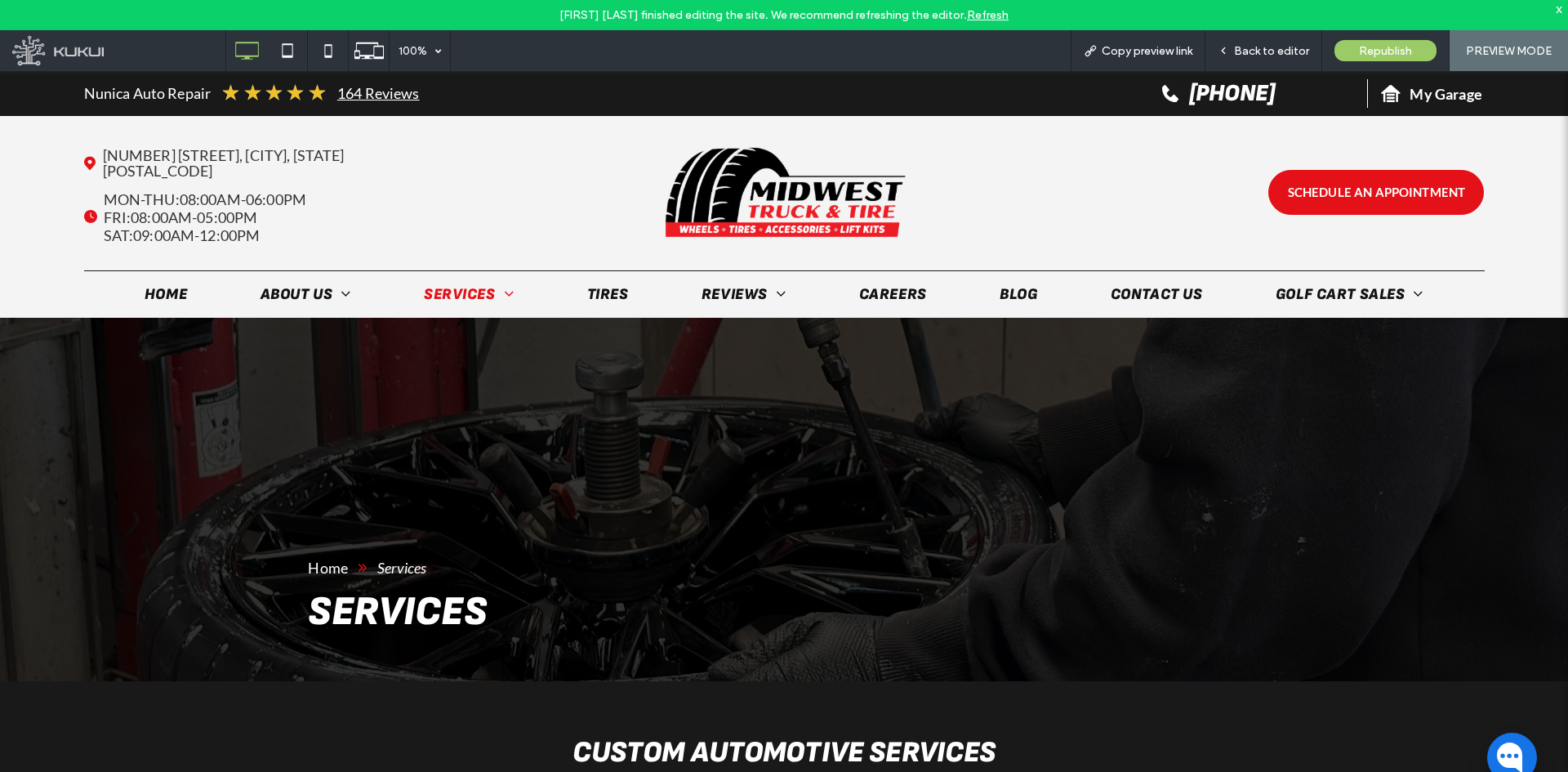 click on "x" at bounding box center (1559, 8) 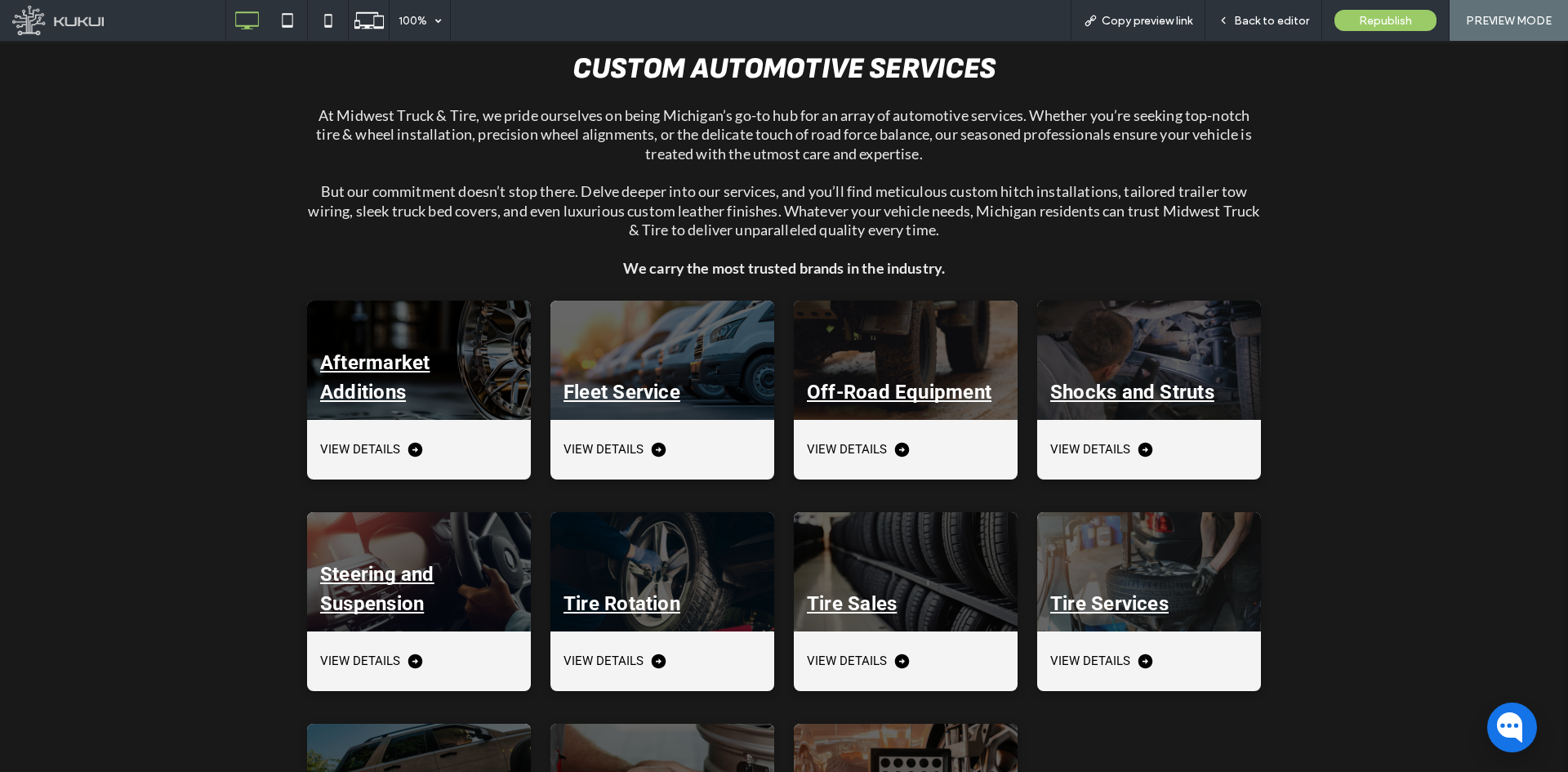 scroll, scrollTop: 163, scrollLeft: 0, axis: vertical 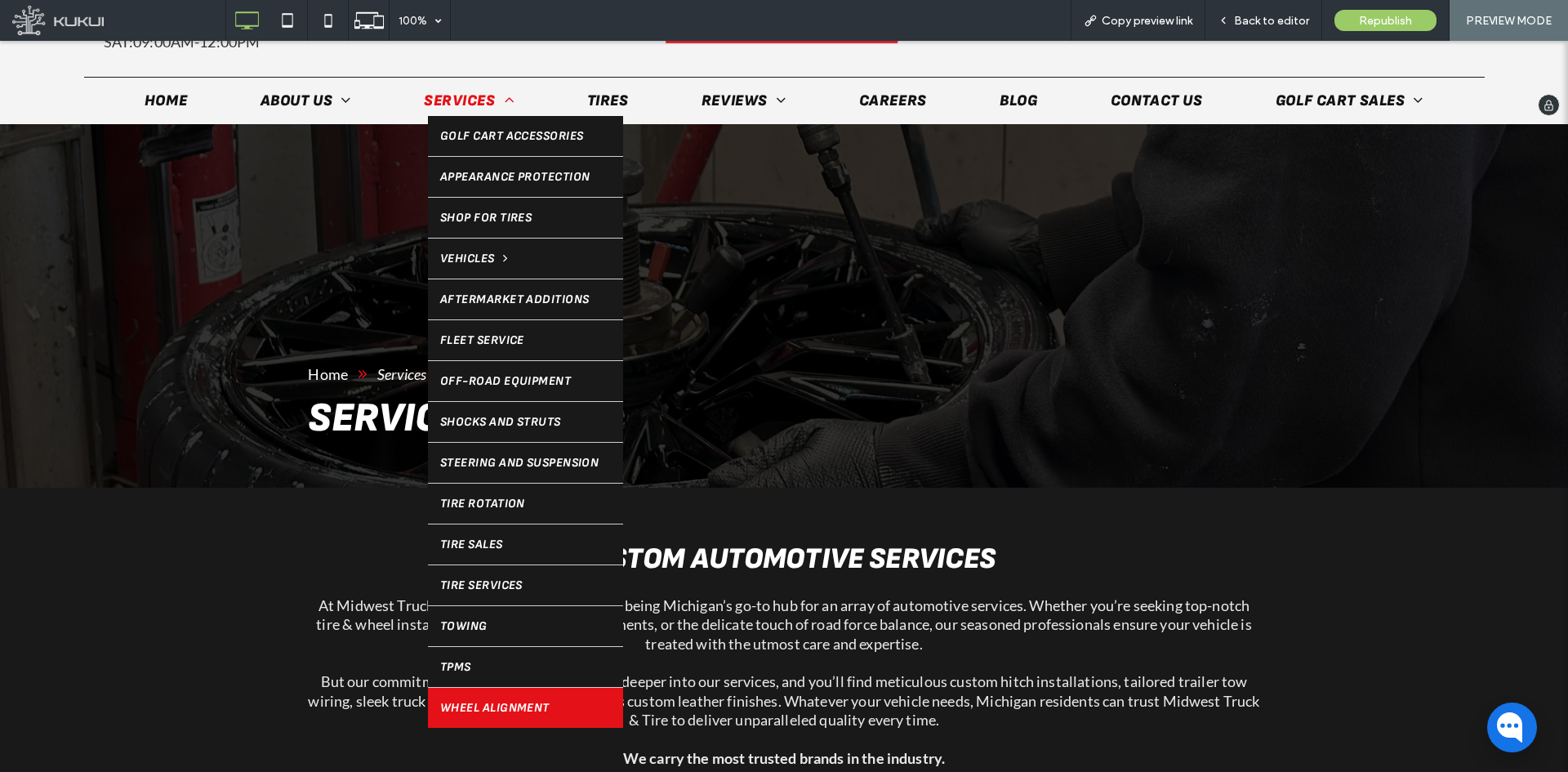 click on "Wheel Alignment" at bounding box center (495, 707) 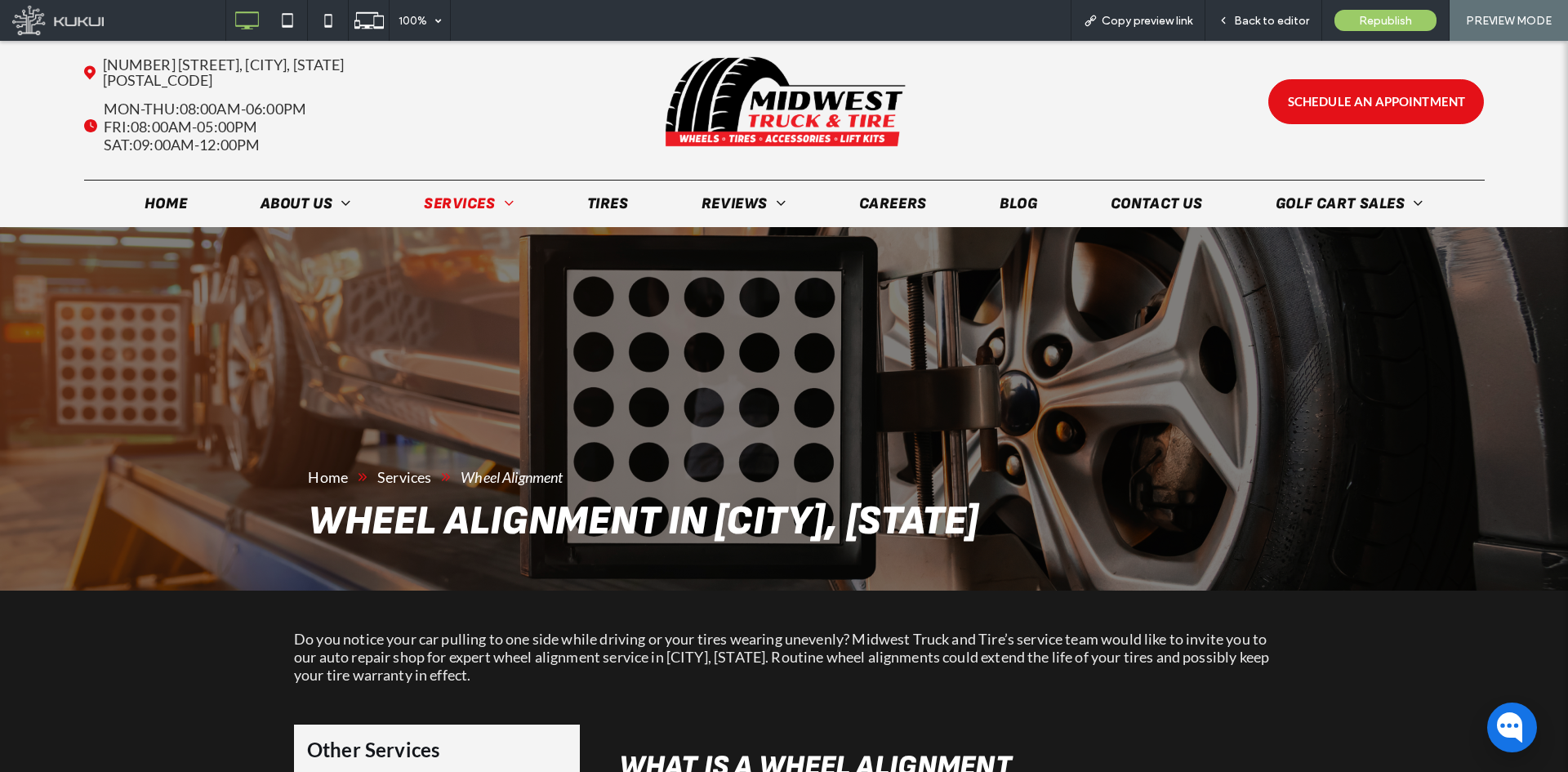 scroll, scrollTop: 0, scrollLeft: 0, axis: both 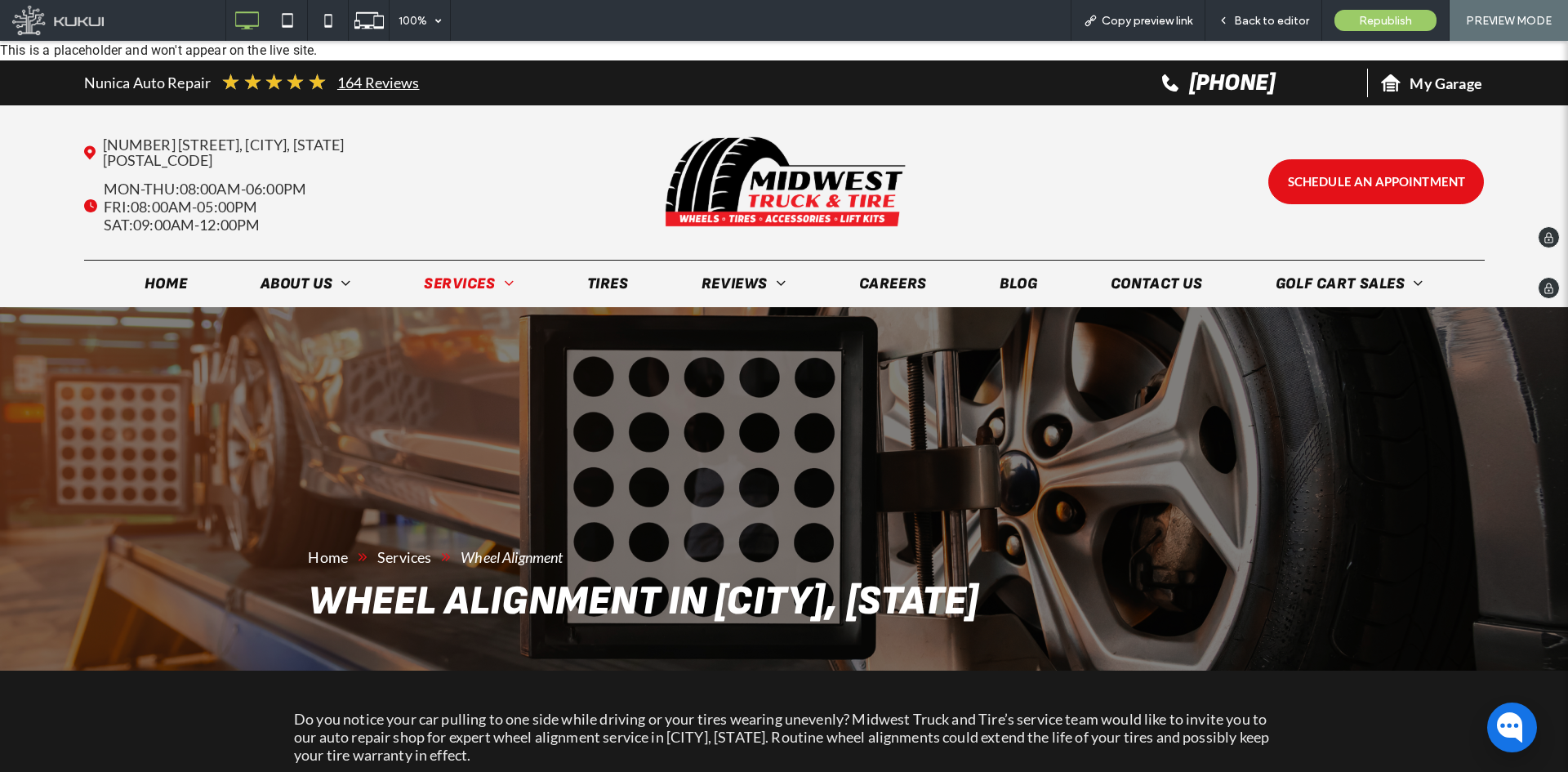 click at bounding box center [783, 181] 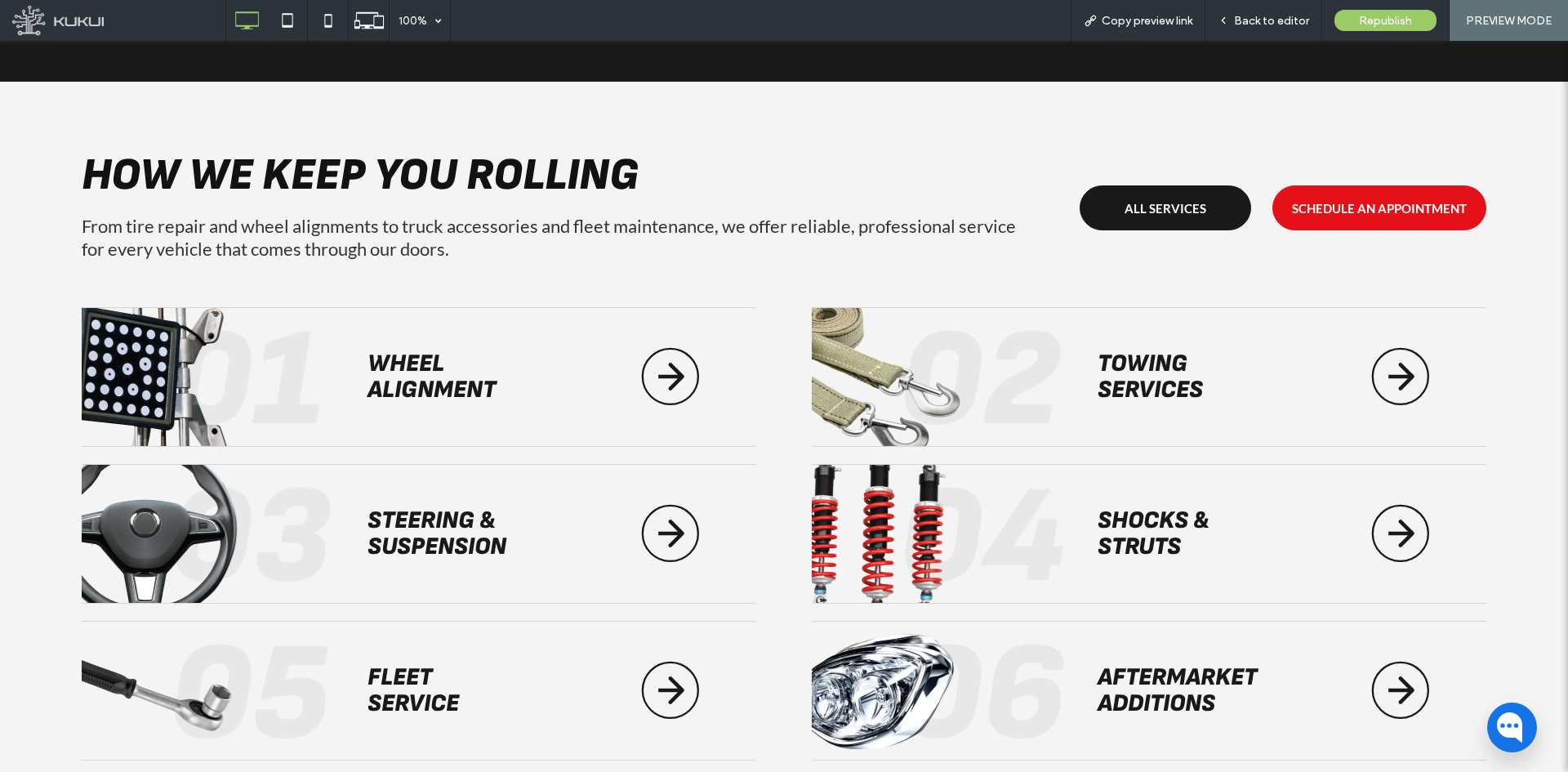 scroll, scrollTop: 1470, scrollLeft: 0, axis: vertical 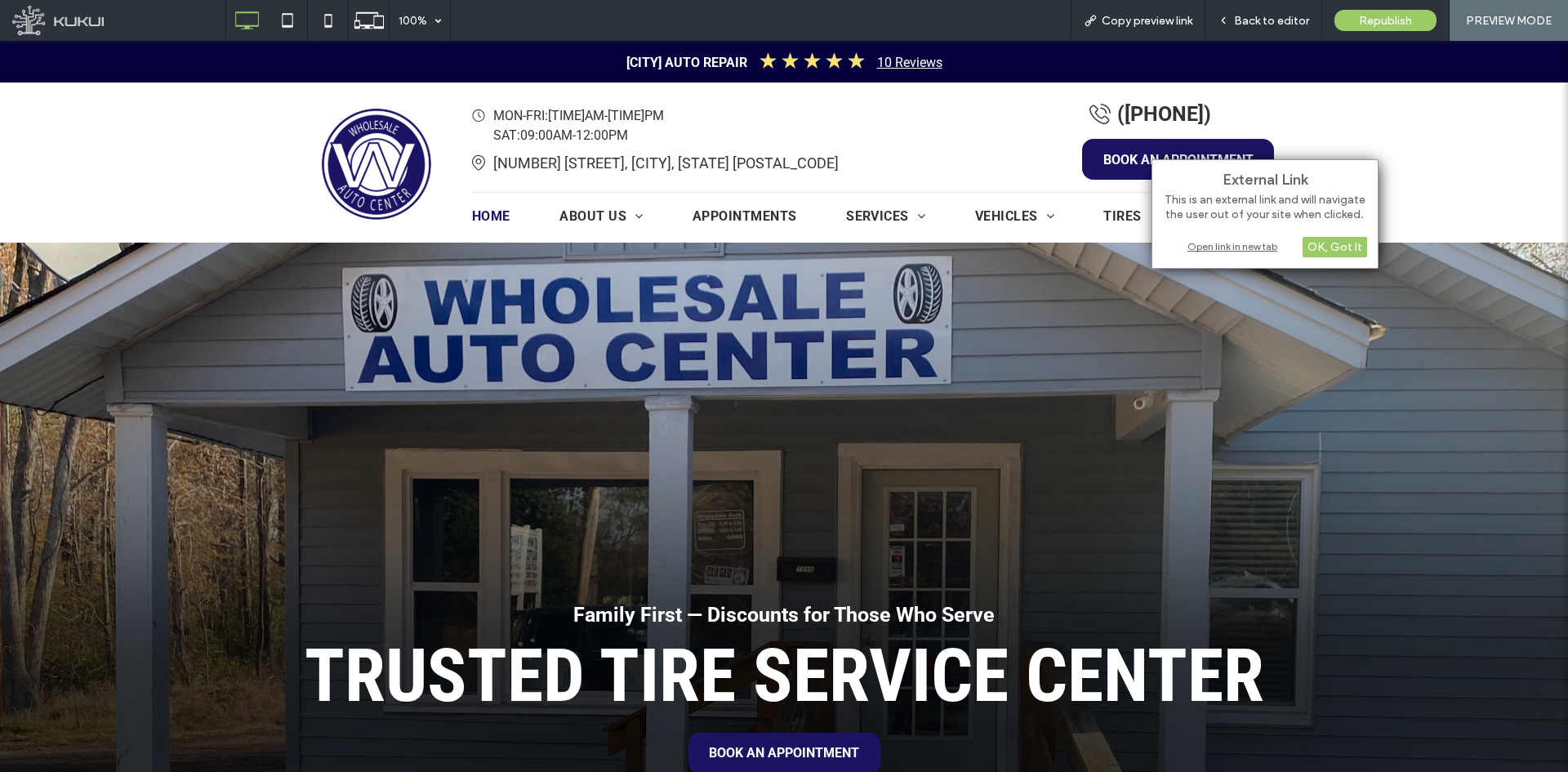 click on "Open link in new tab" at bounding box center (1265, 246) 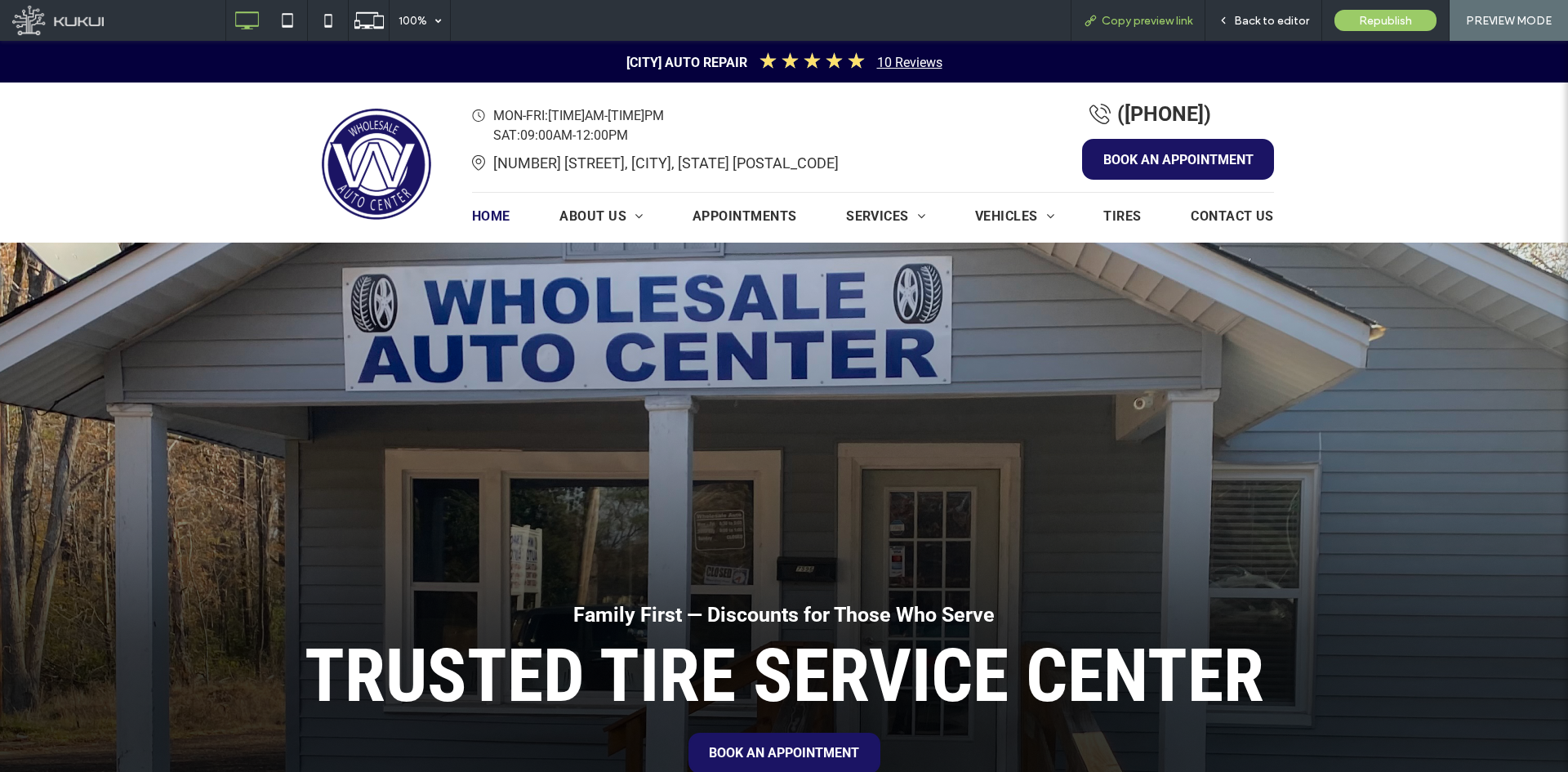 click on "Copy preview link" at bounding box center (1138, 20) 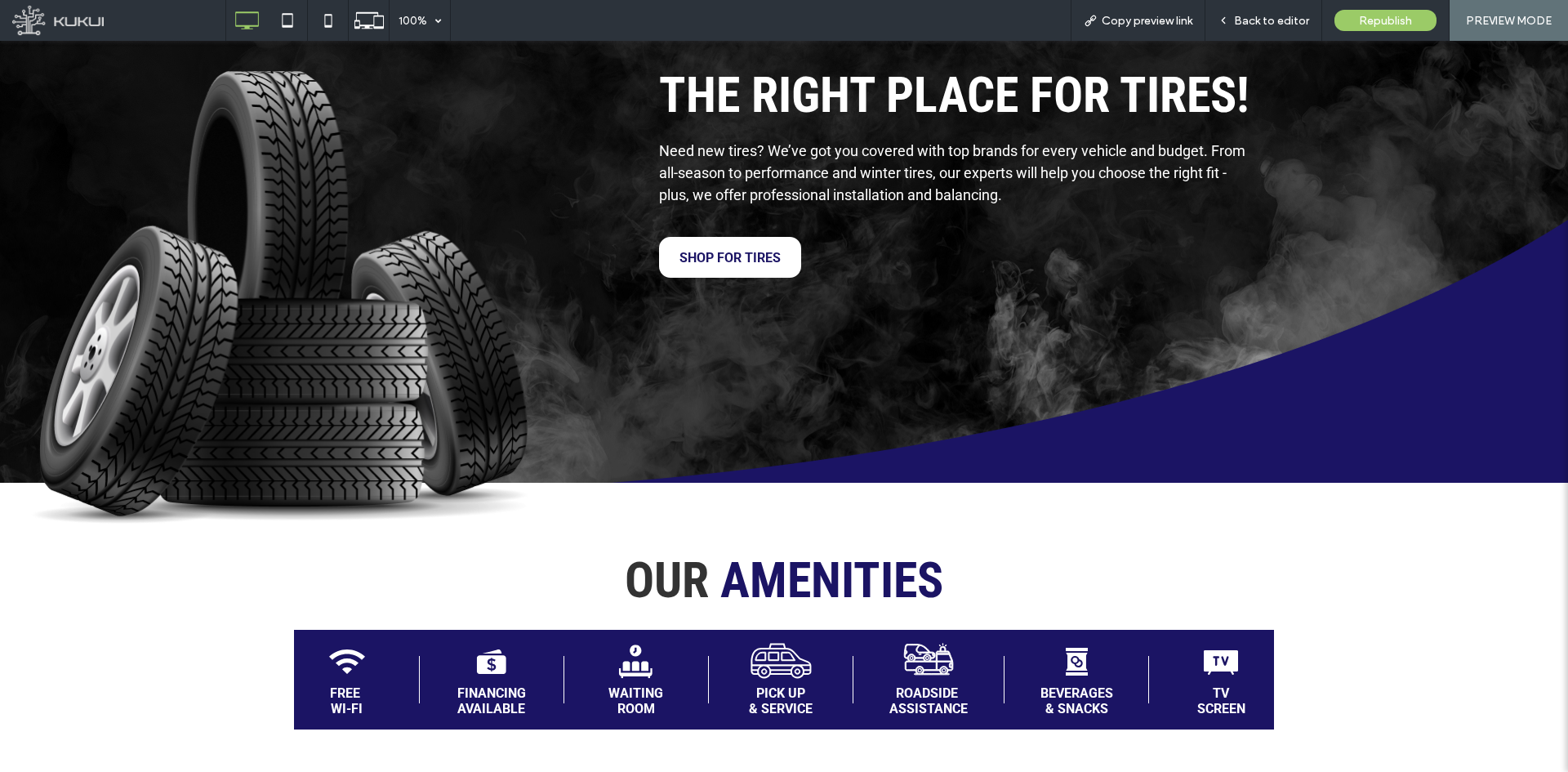 scroll, scrollTop: 3104, scrollLeft: 0, axis: vertical 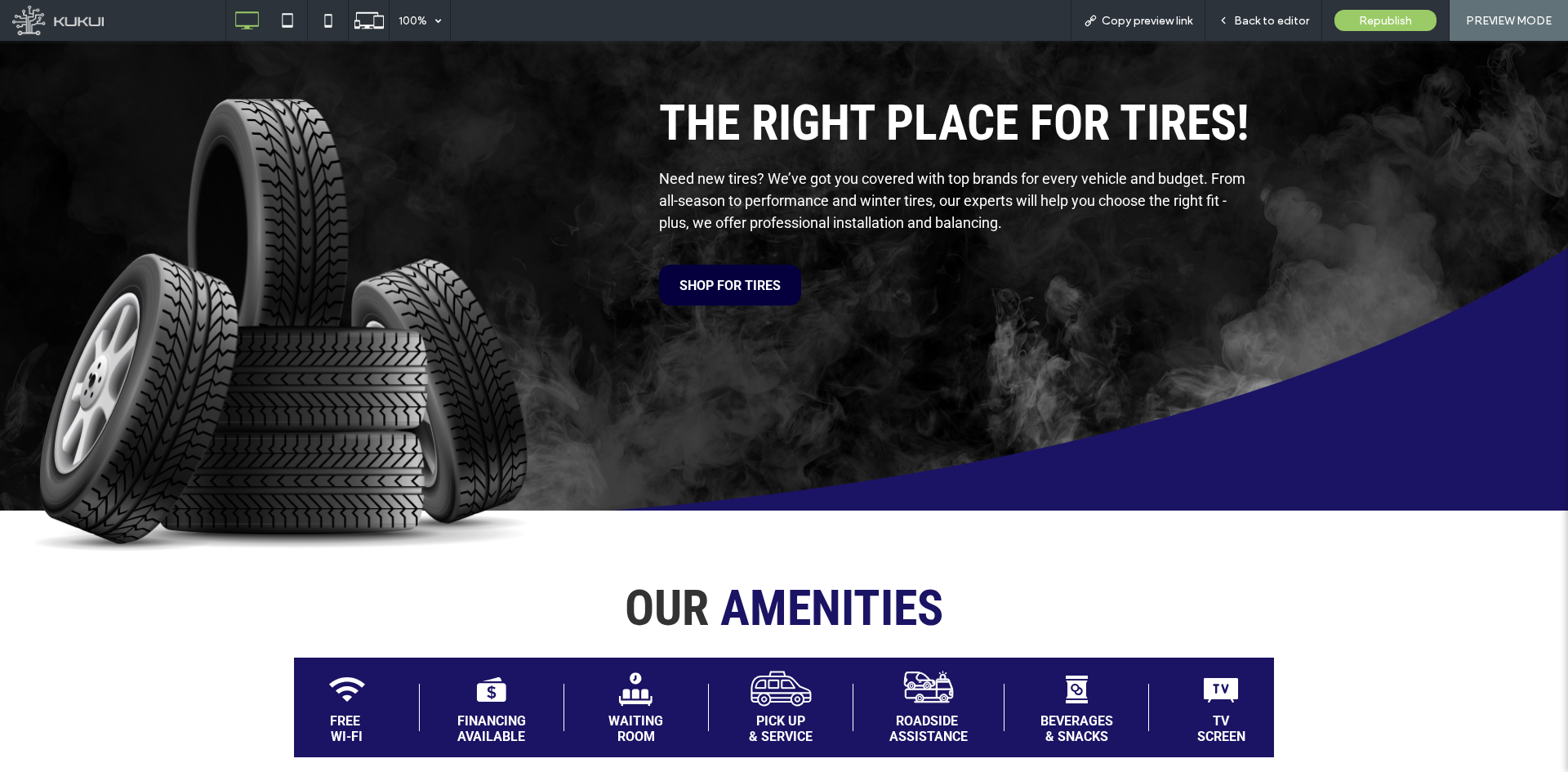 click on "SHOP FOR TIRES" at bounding box center [730, 285] 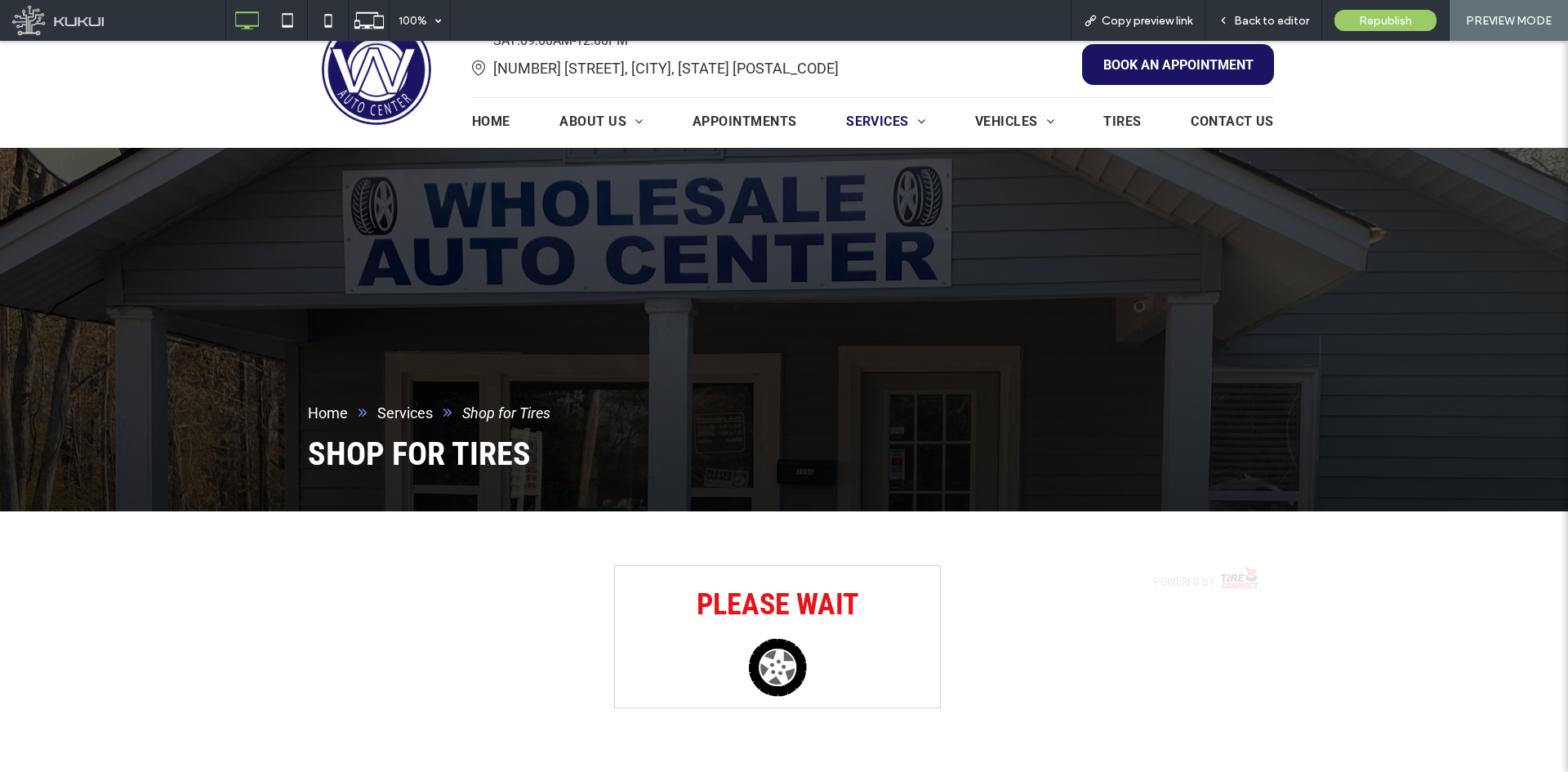 scroll, scrollTop: 245, scrollLeft: 0, axis: vertical 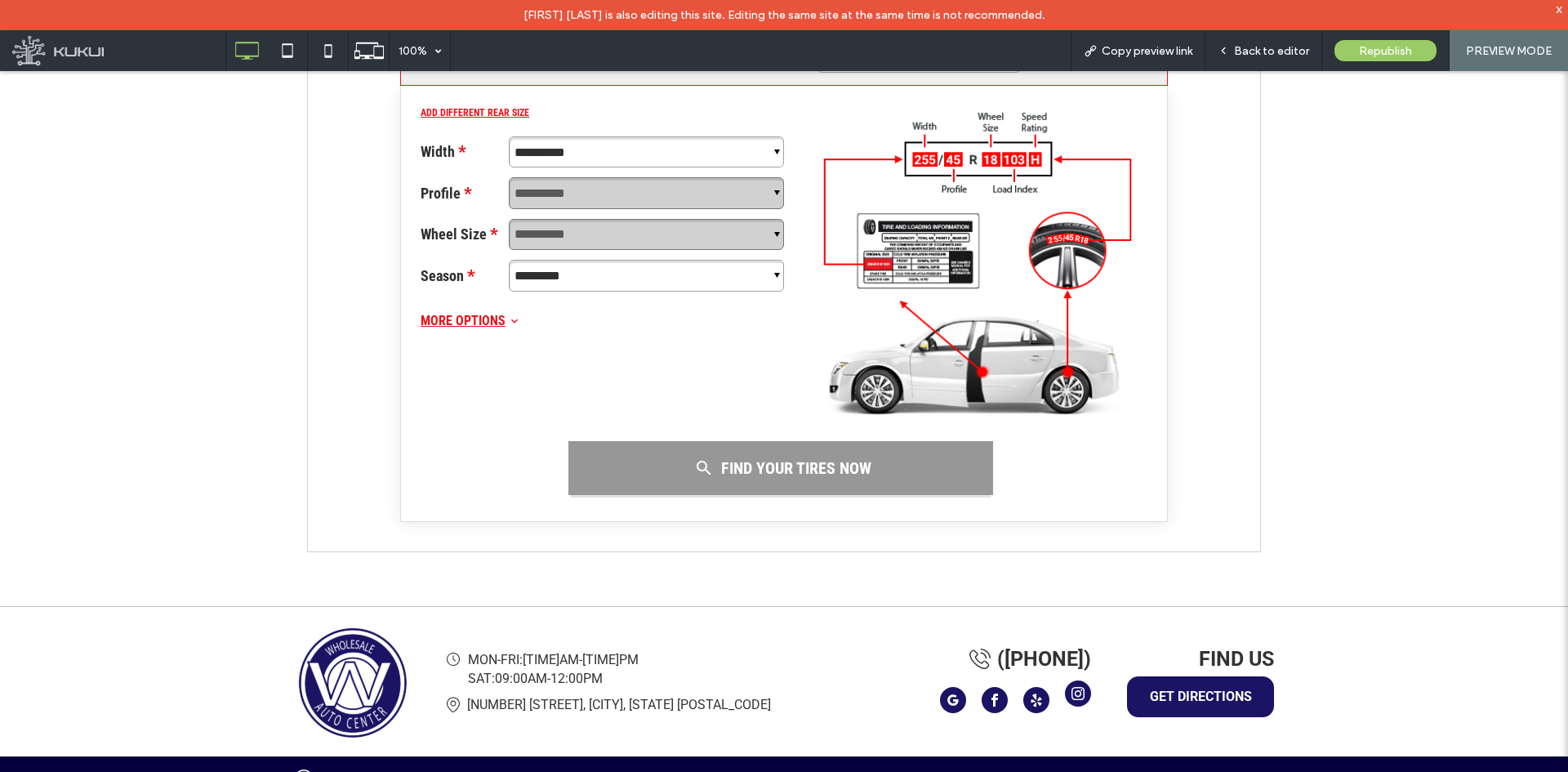 click at bounding box center [1078, 694] 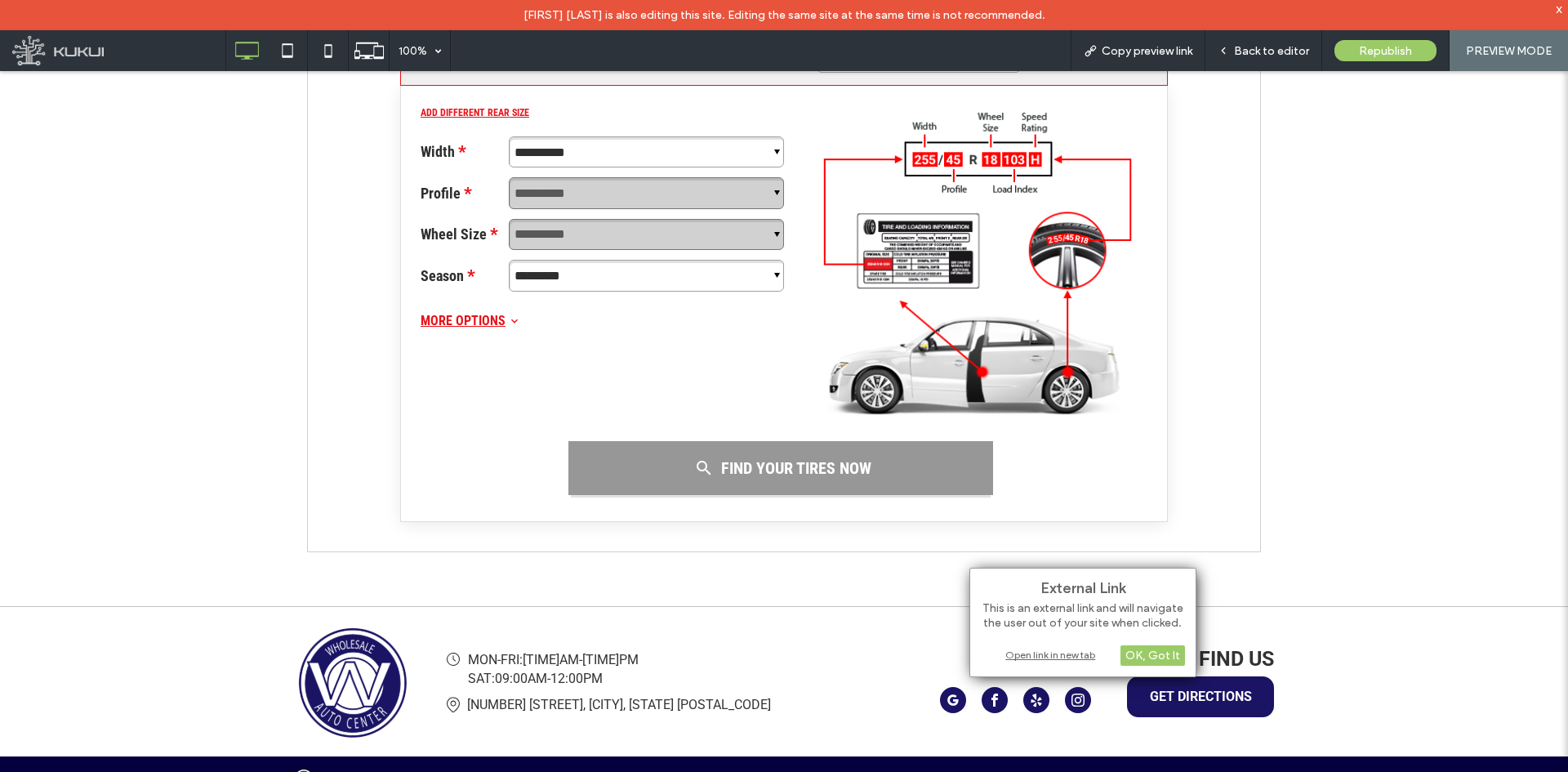 click on "Open link in new tab" at bounding box center [1083, 654] 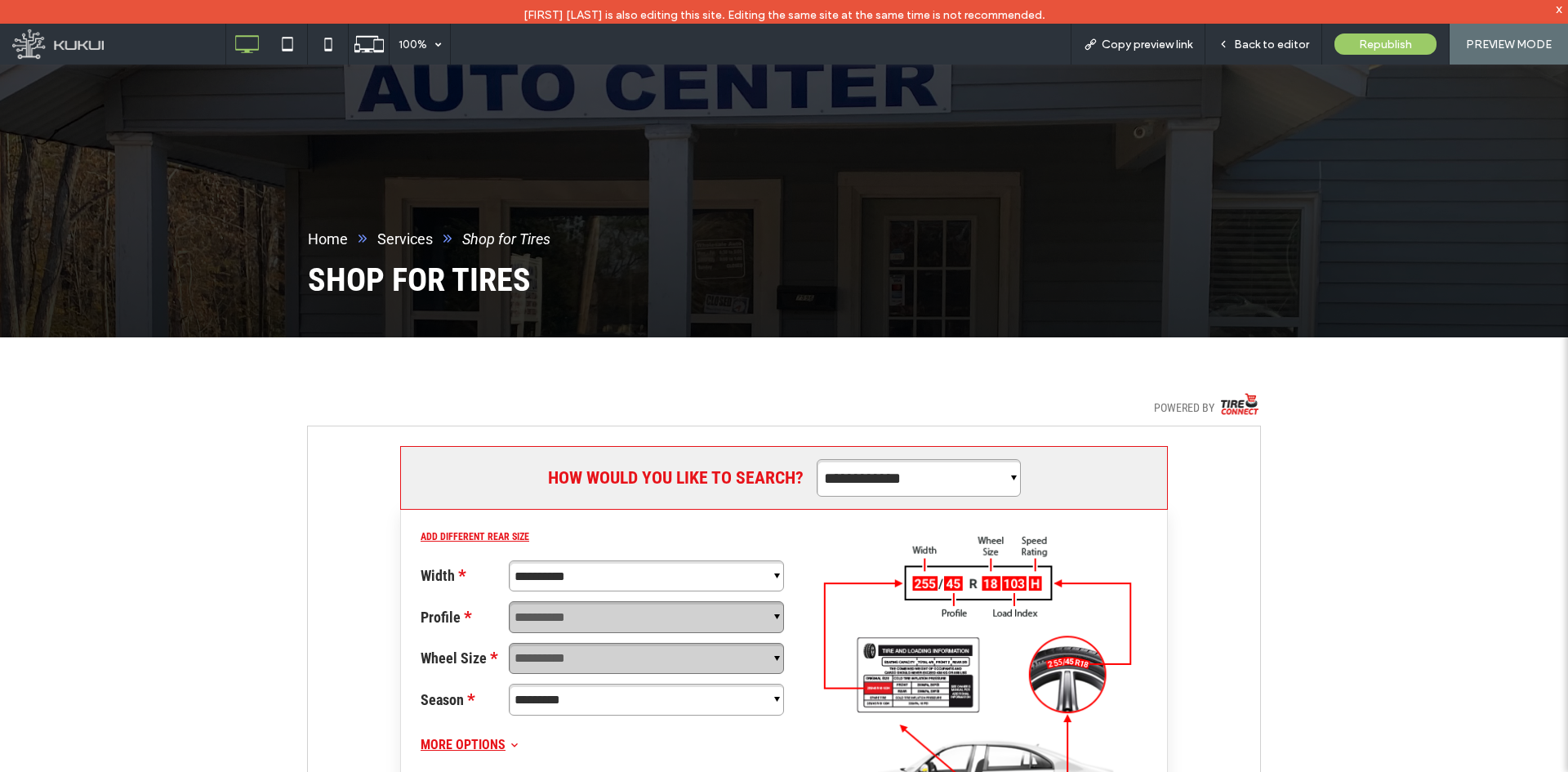 scroll, scrollTop: 0, scrollLeft: 0, axis: both 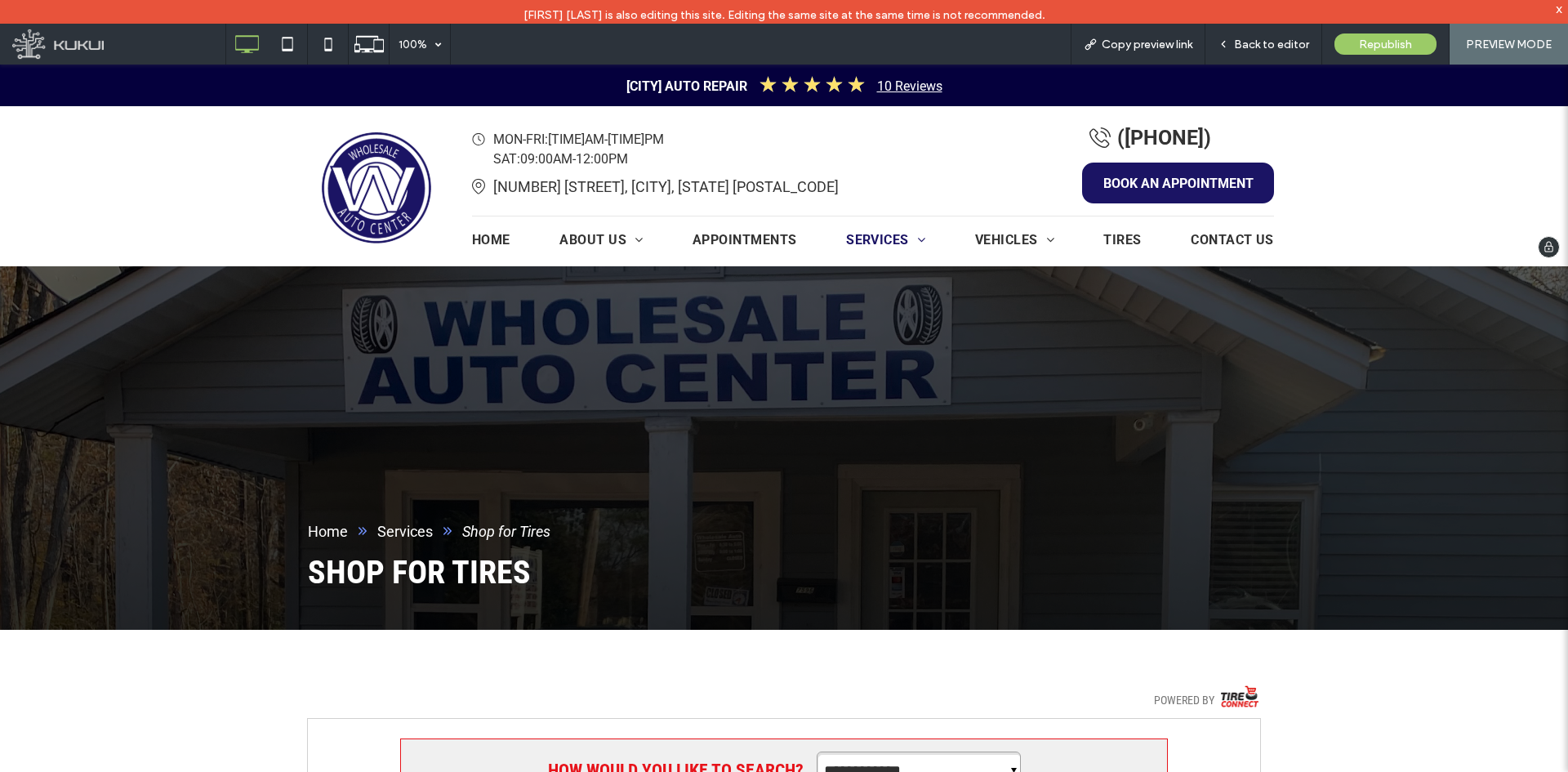 click at bounding box center (376, 186) 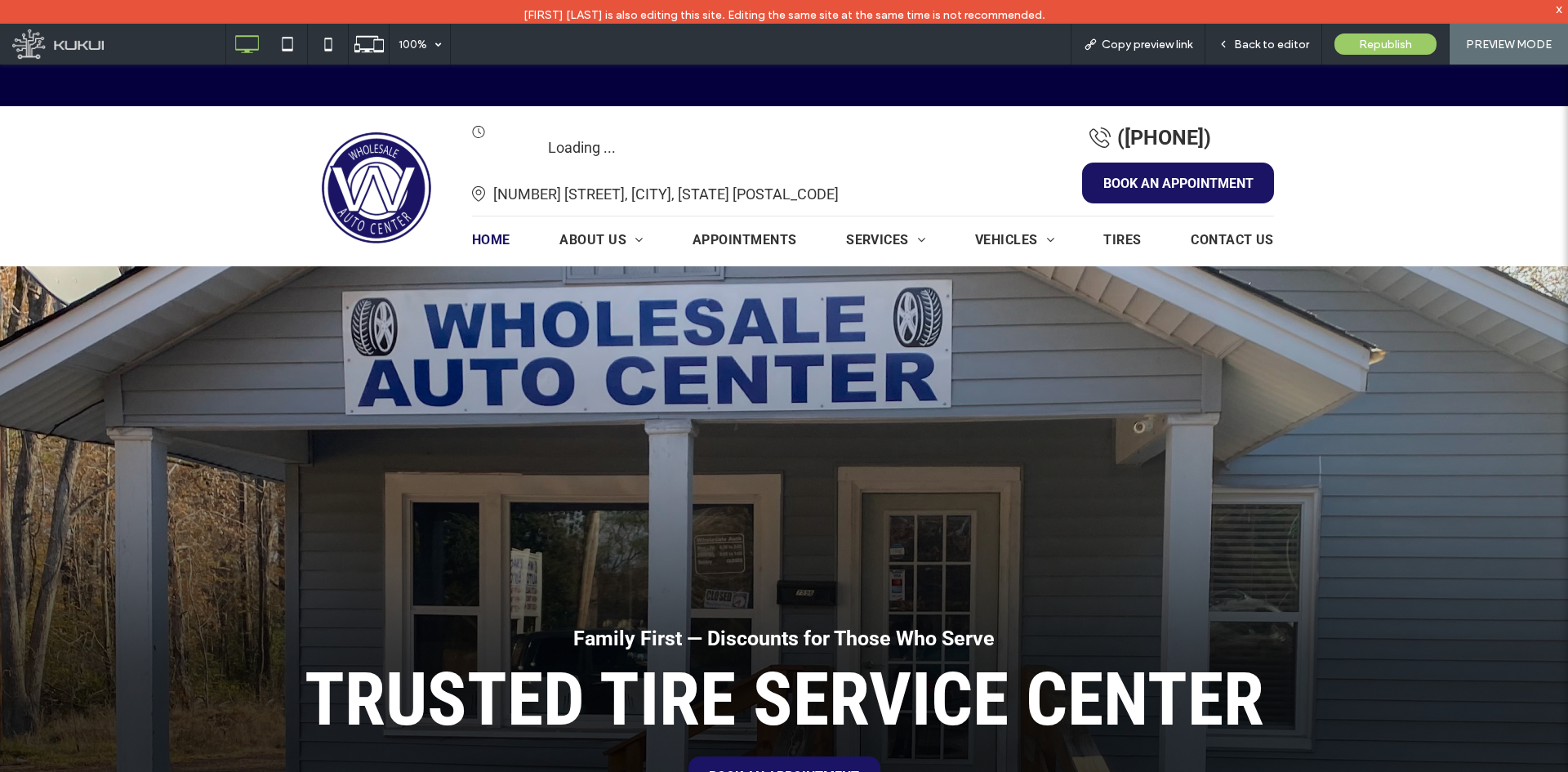scroll, scrollTop: 0, scrollLeft: 0, axis: both 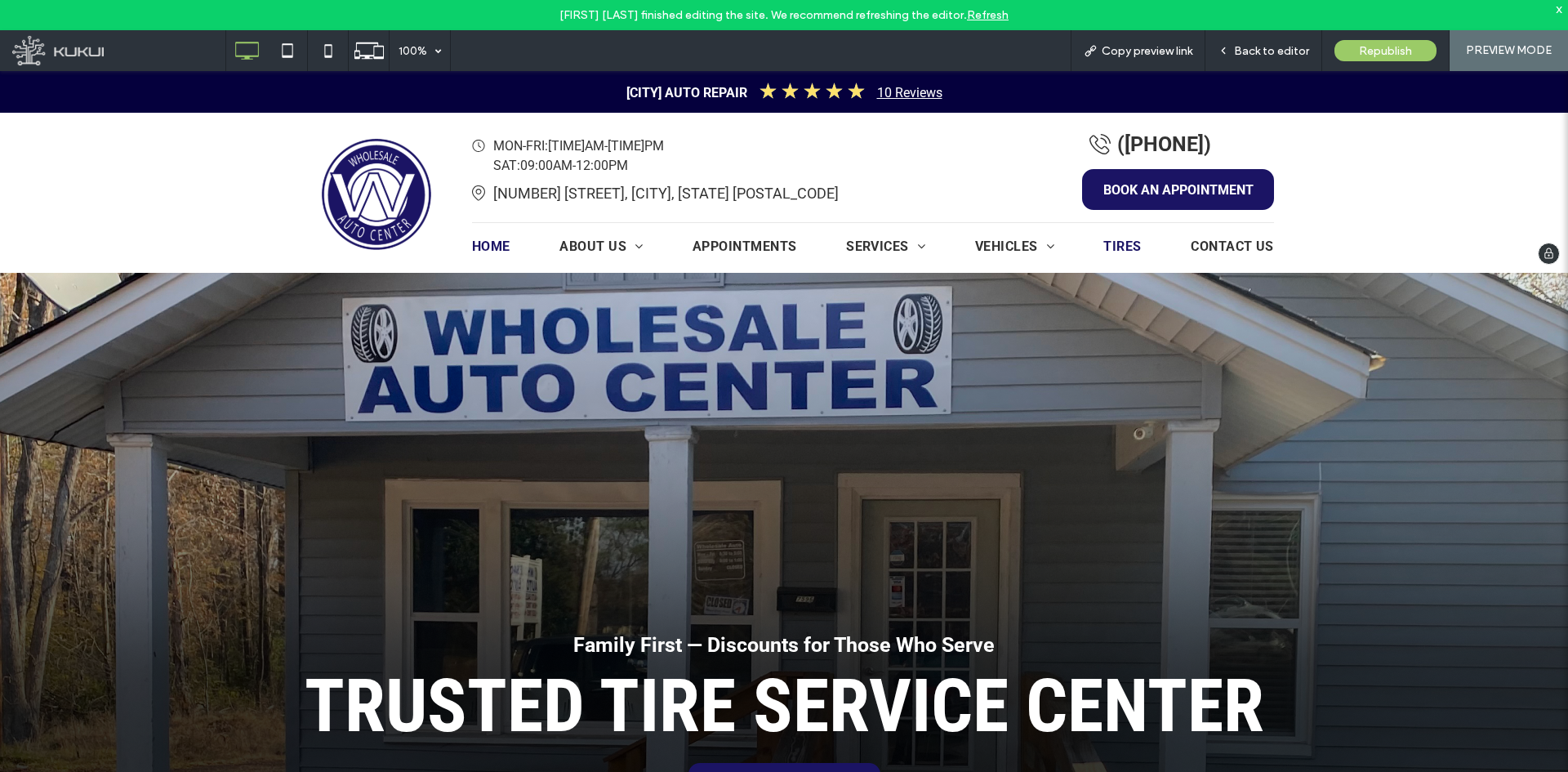 click on "Tires" at bounding box center [1122, 246] 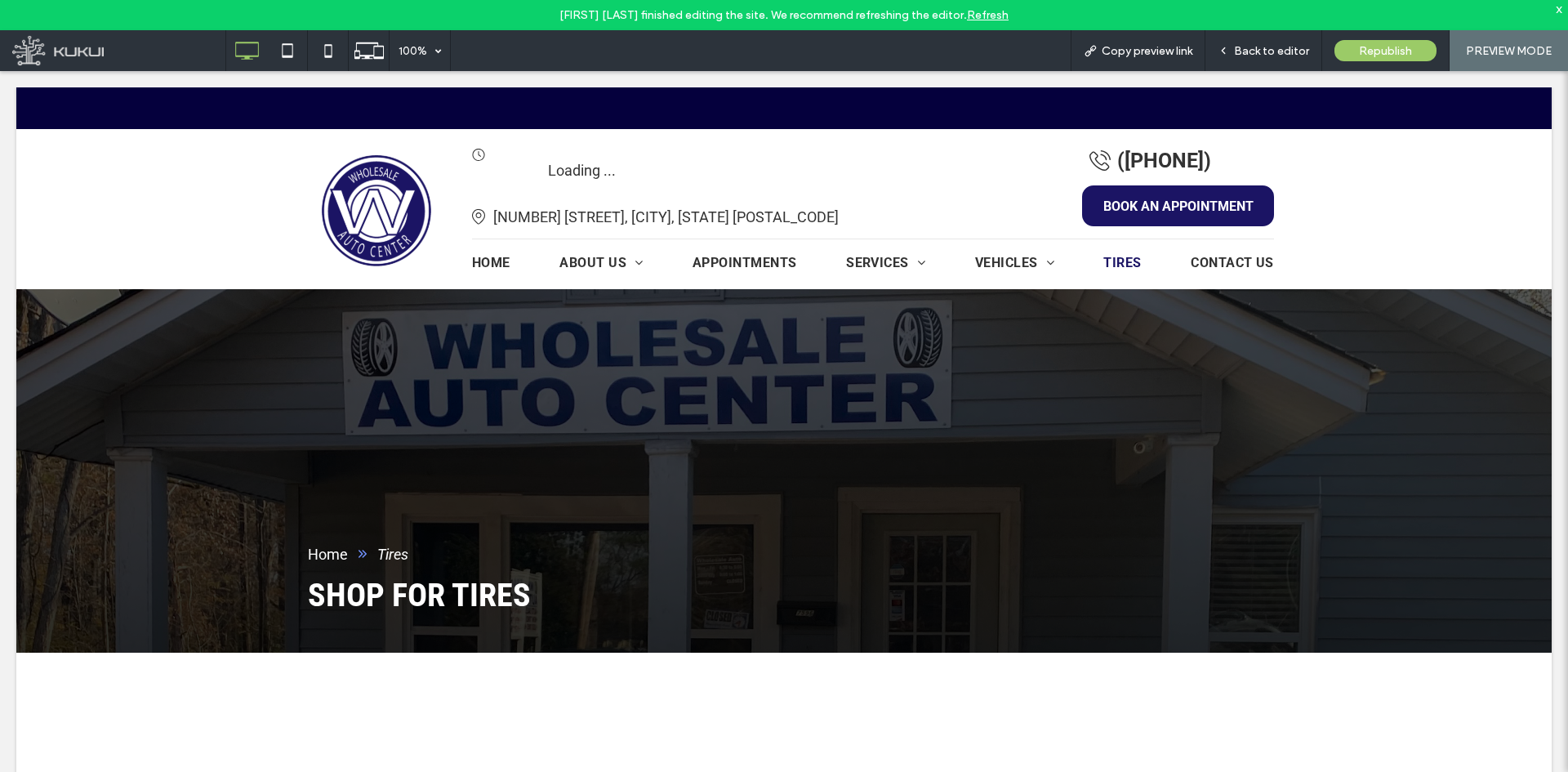 scroll, scrollTop: 0, scrollLeft: 0, axis: both 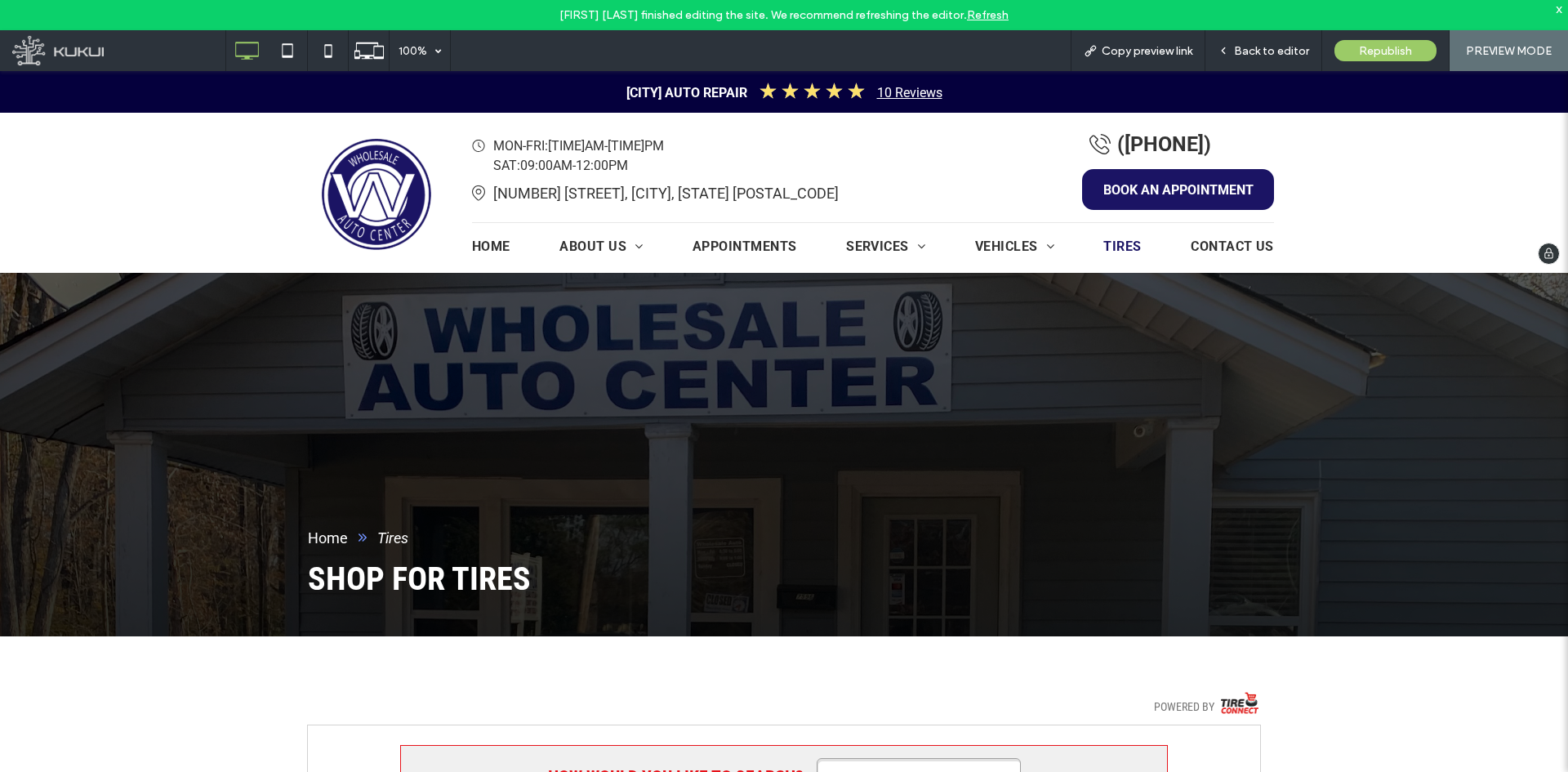 click at bounding box center (376, 193) 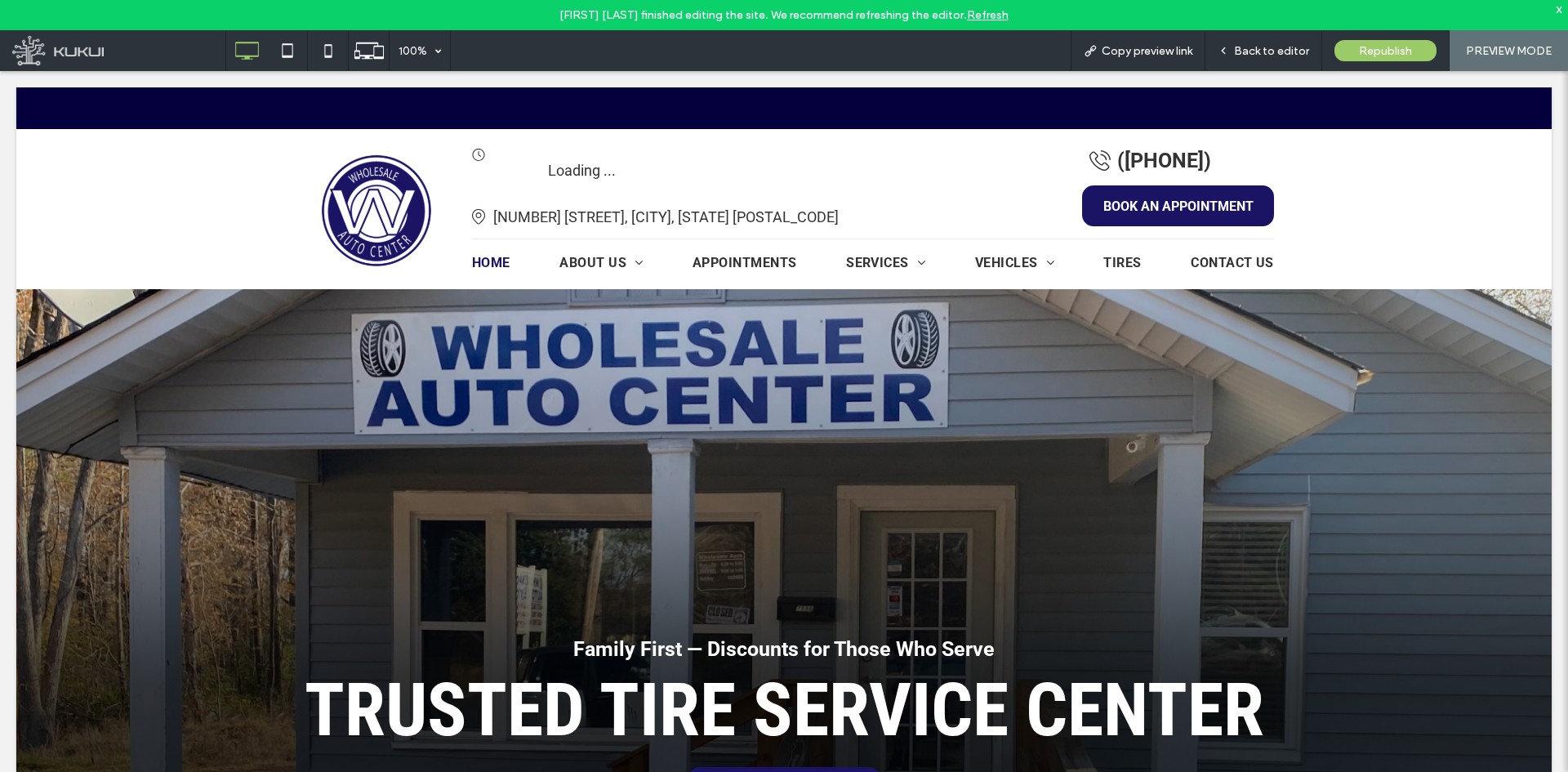 scroll, scrollTop: 0, scrollLeft: 0, axis: both 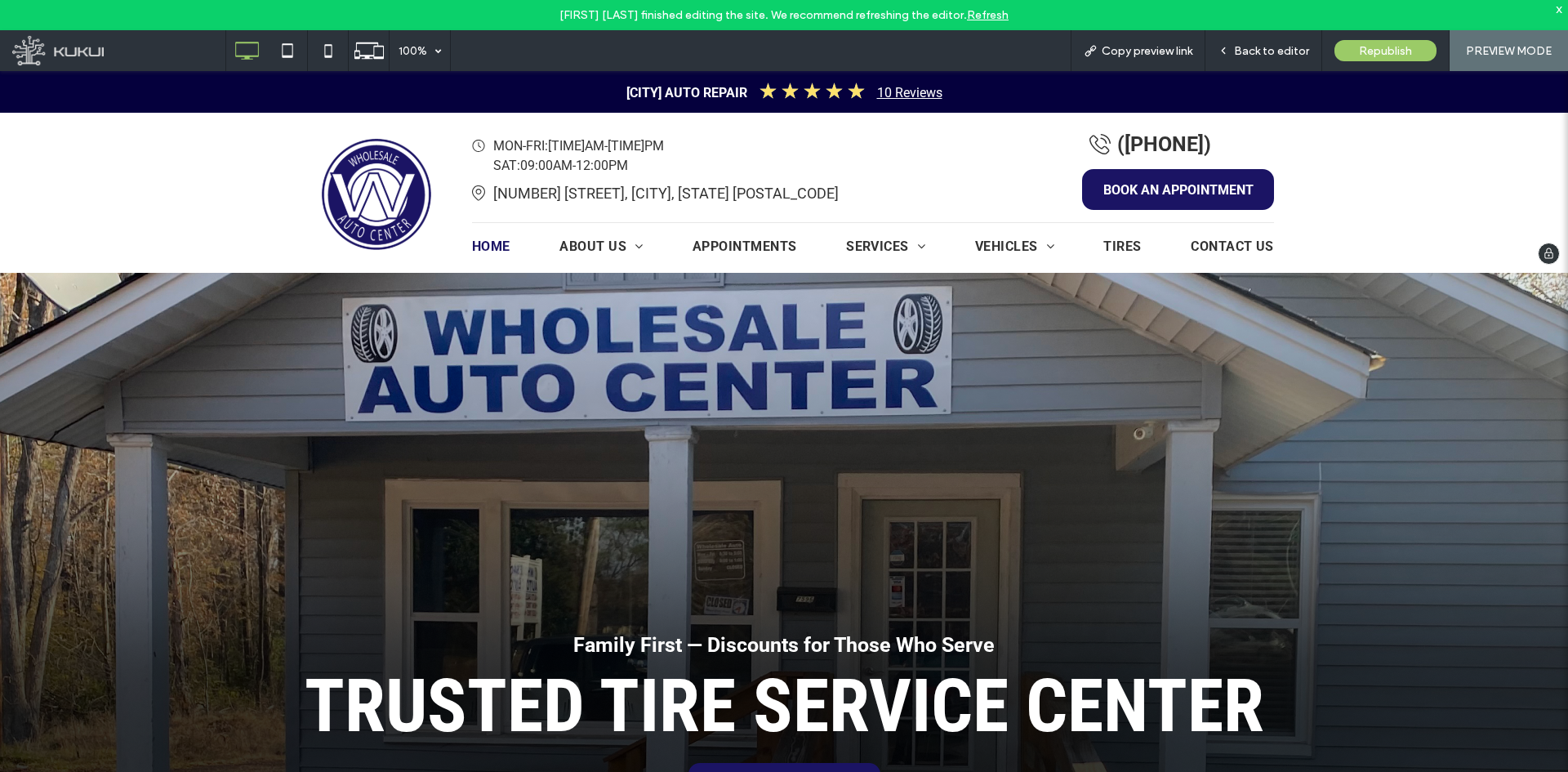 click at bounding box center (376, 193) 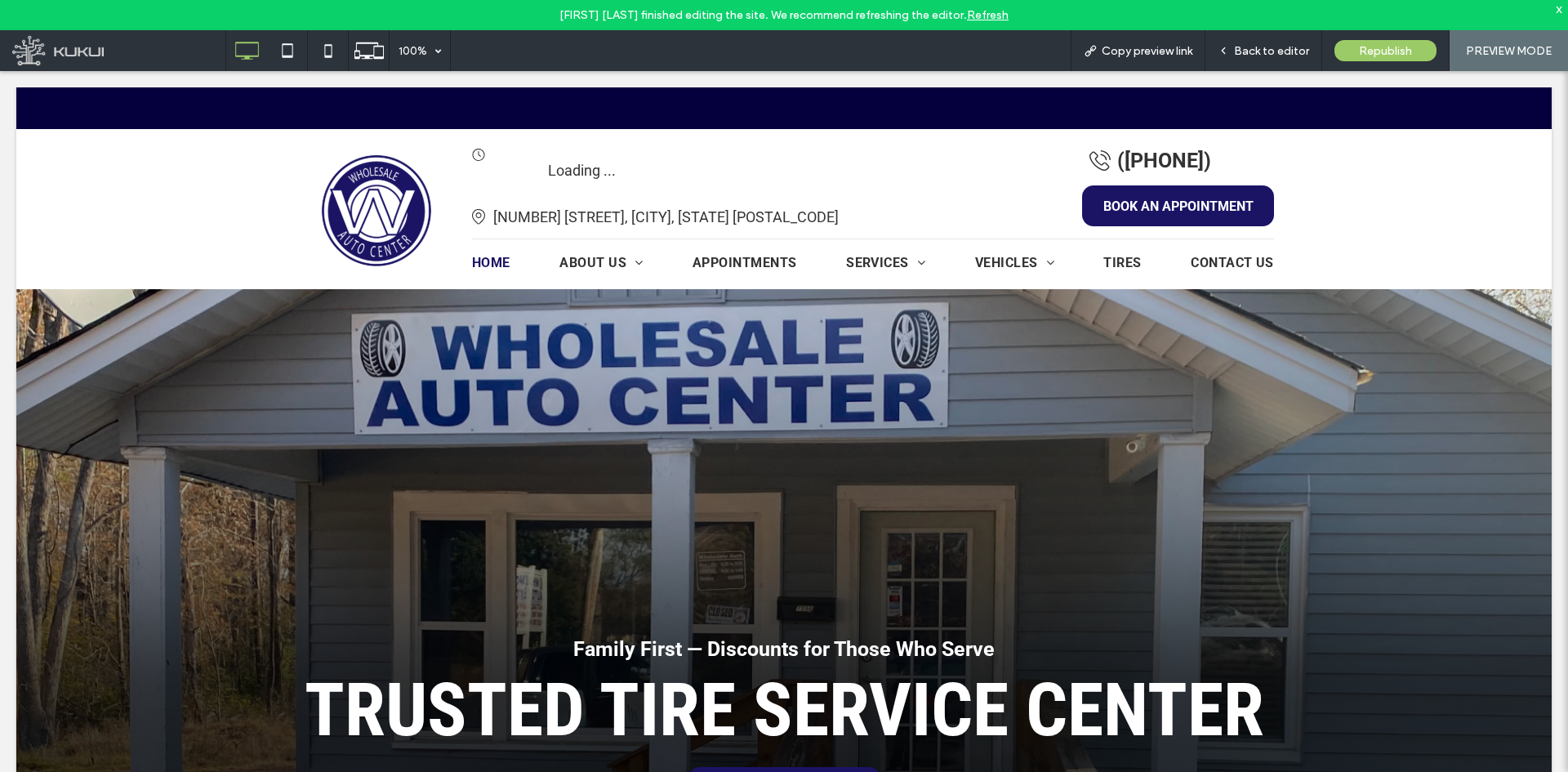 scroll, scrollTop: 0, scrollLeft: 0, axis: both 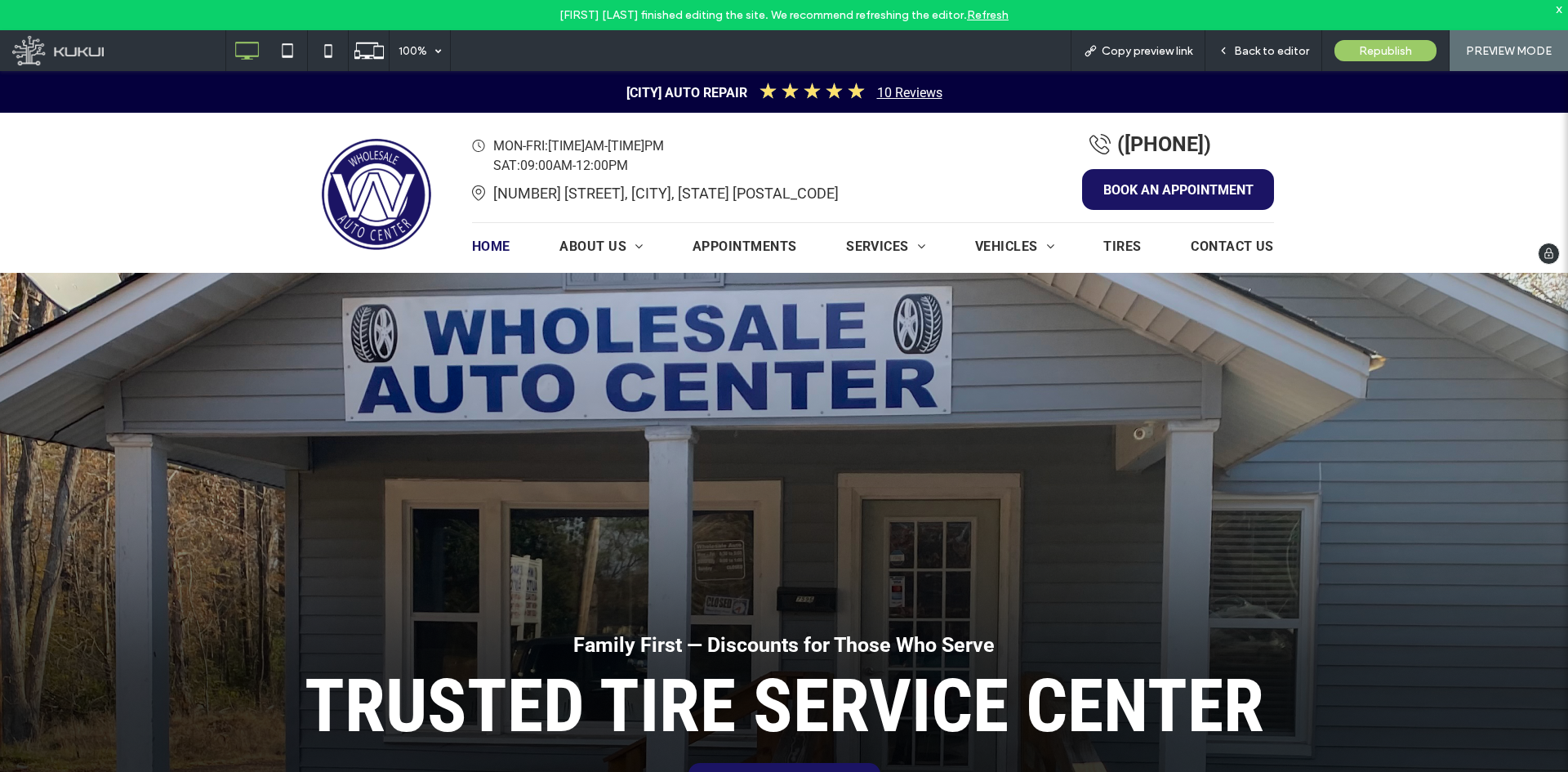 click at bounding box center [376, 193] 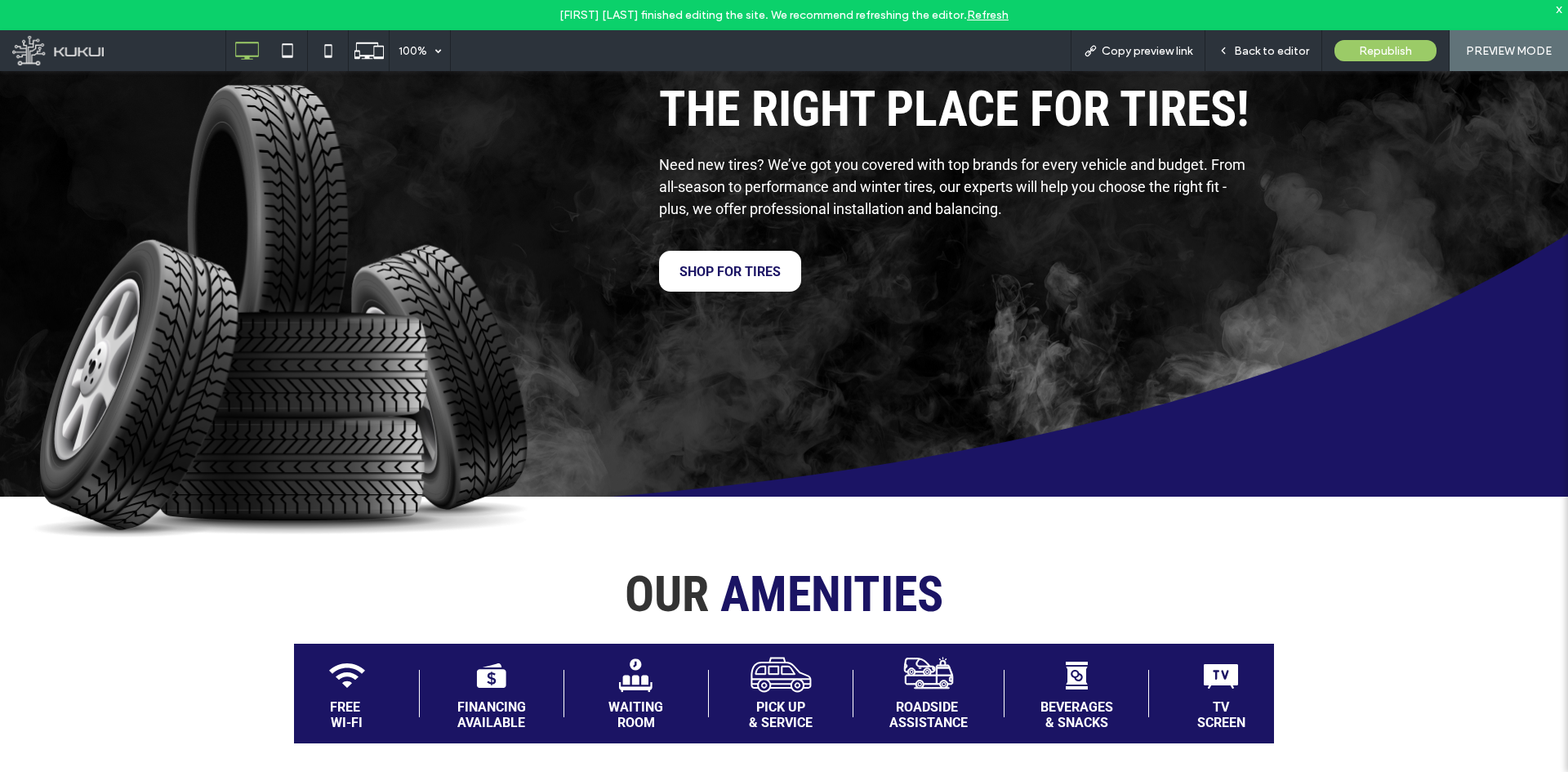 scroll, scrollTop: 3186, scrollLeft: 0, axis: vertical 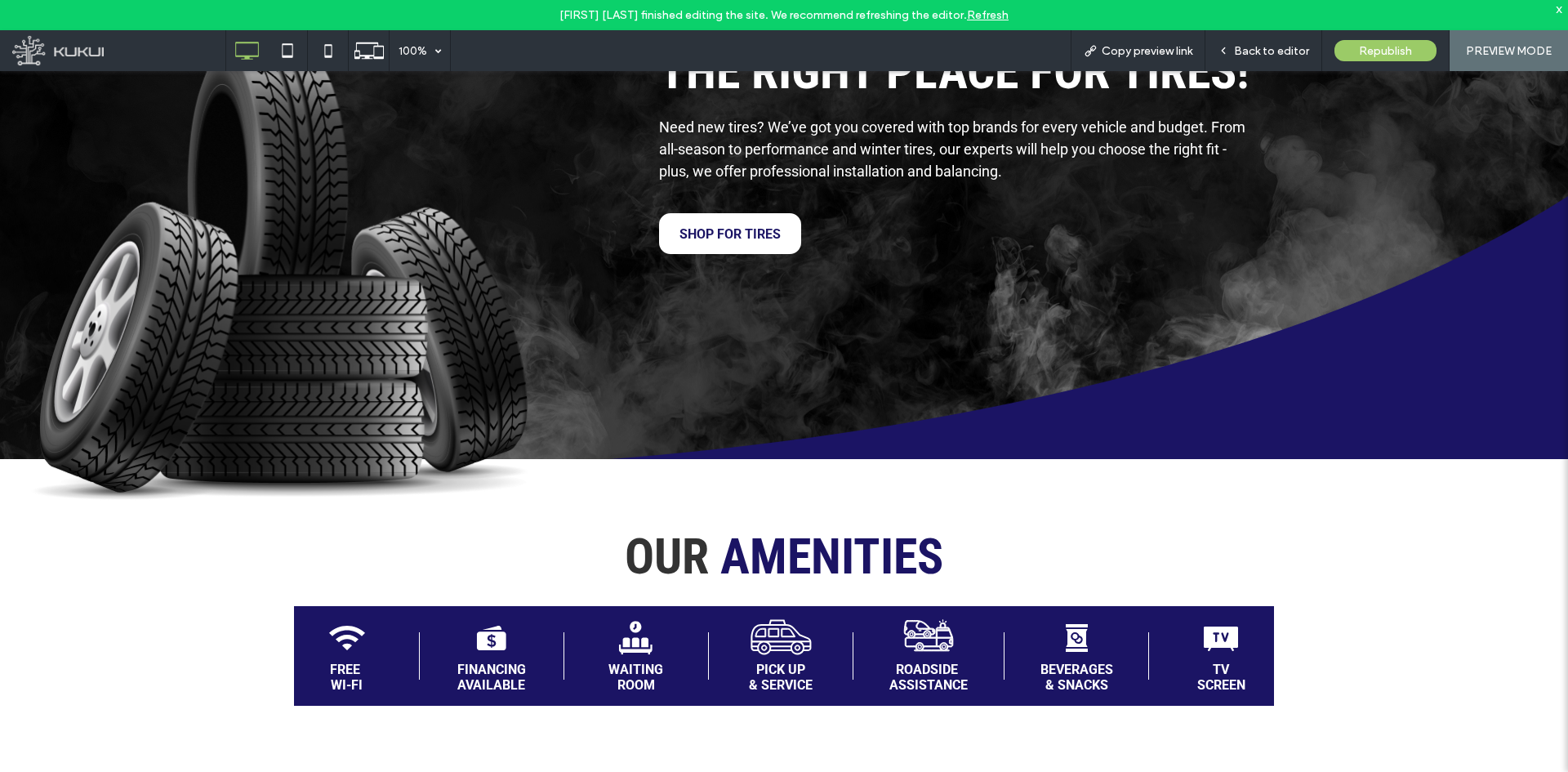 click on "roadside assistance" at bounding box center [929, 656] 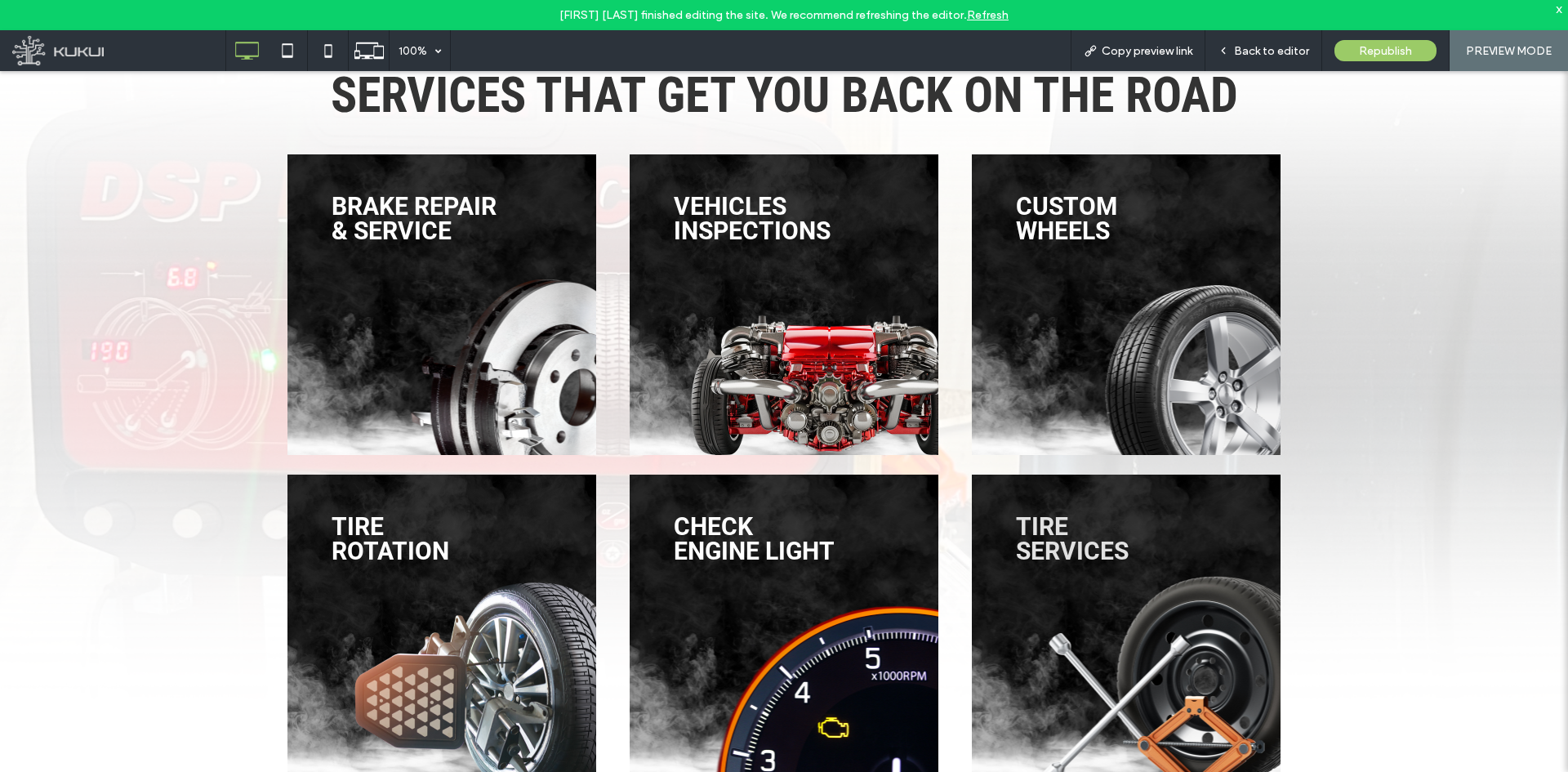 scroll, scrollTop: 1389, scrollLeft: 0, axis: vertical 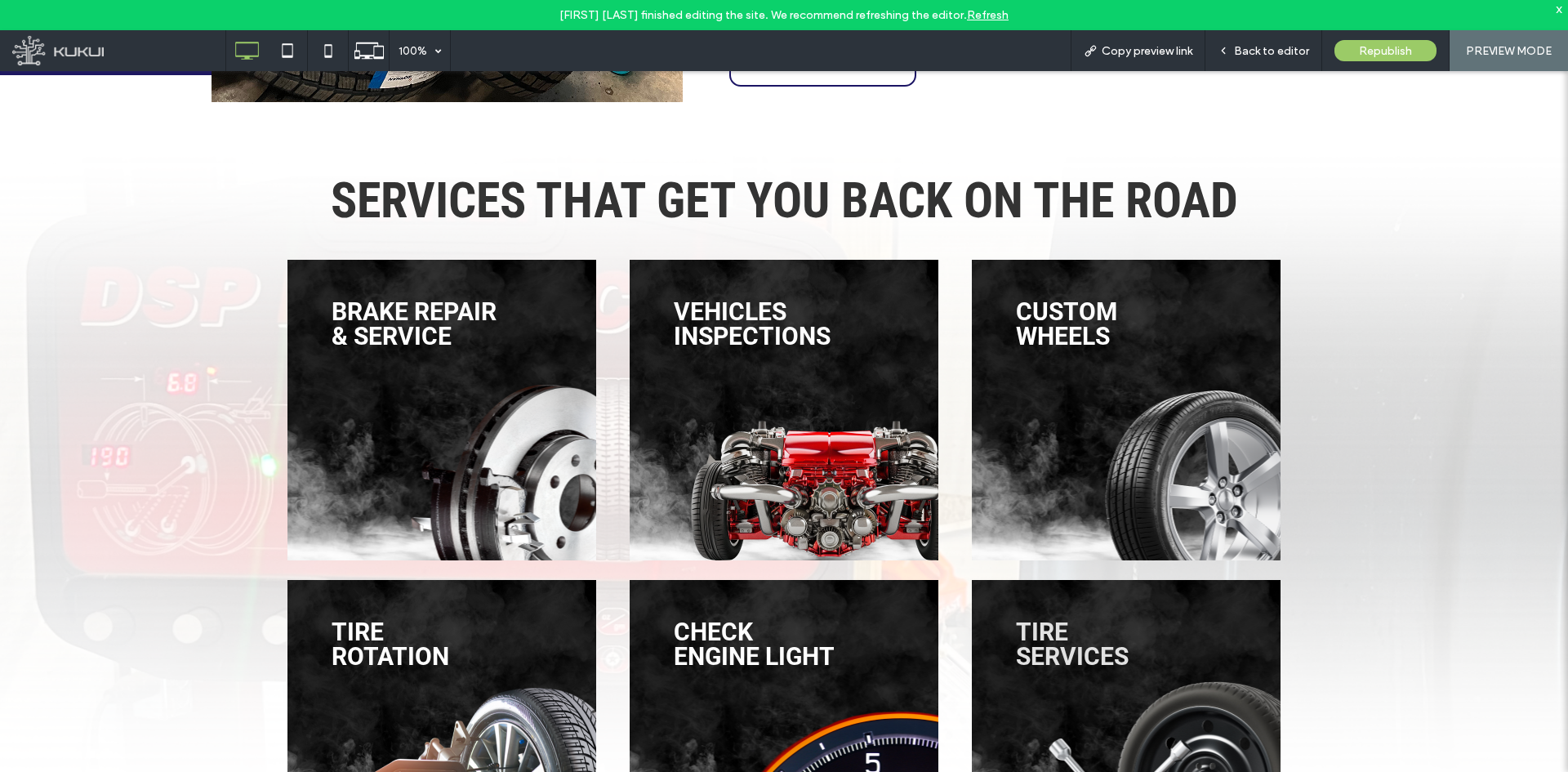 click on "CUSTOM WHEELS" at bounding box center [1126, 410] 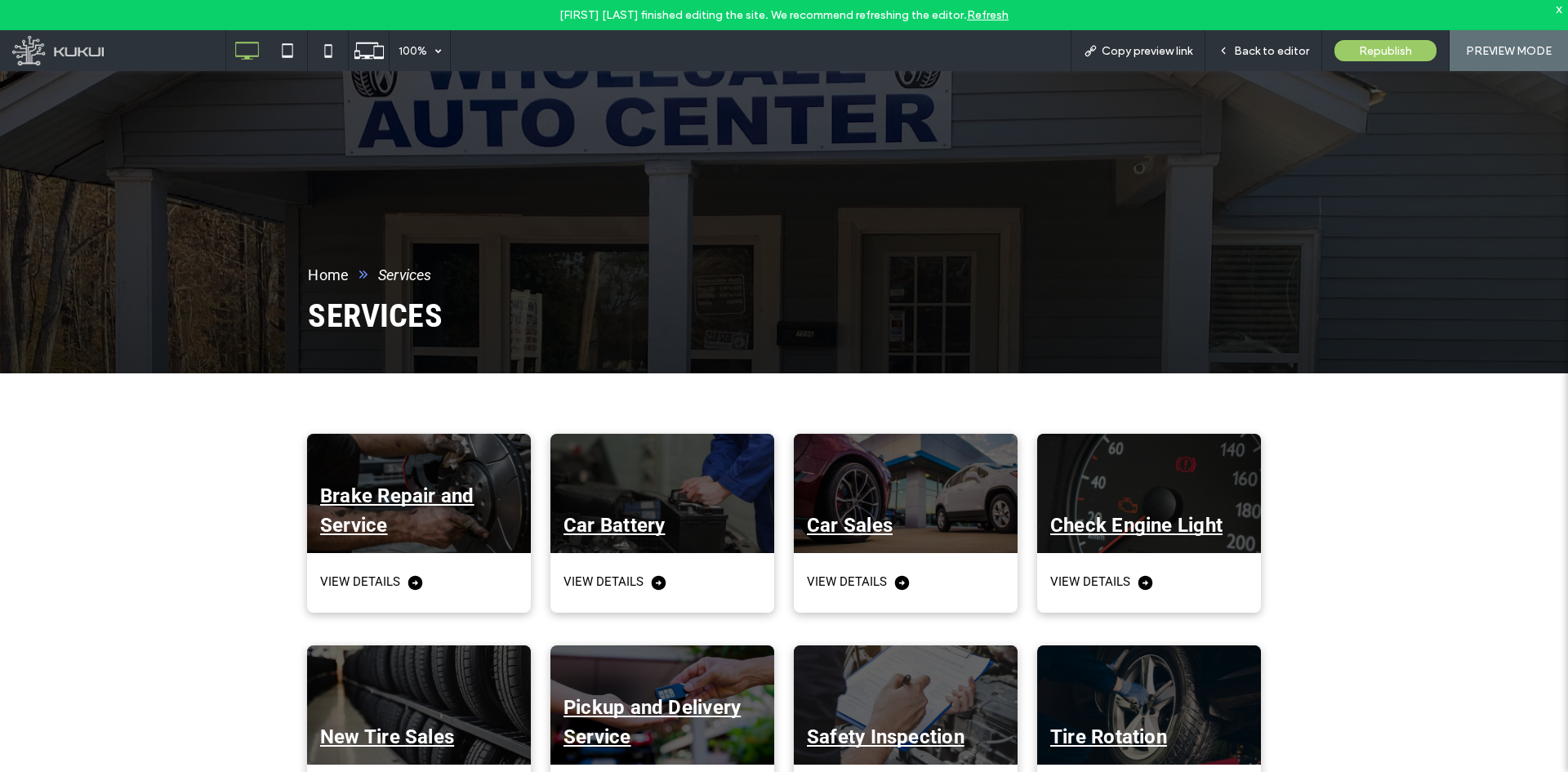 scroll, scrollTop: 0, scrollLeft: 0, axis: both 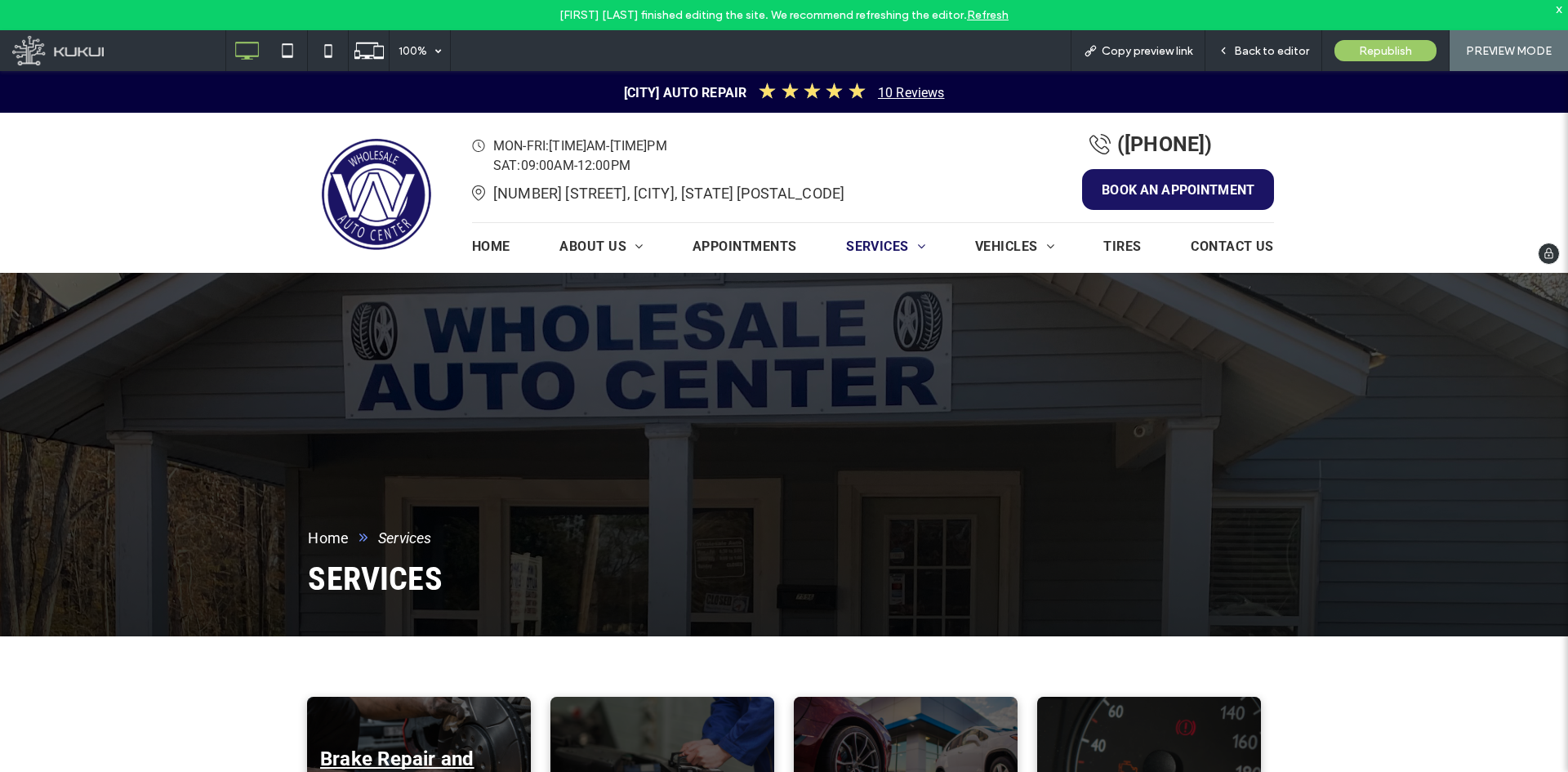 click at bounding box center (376, 193) 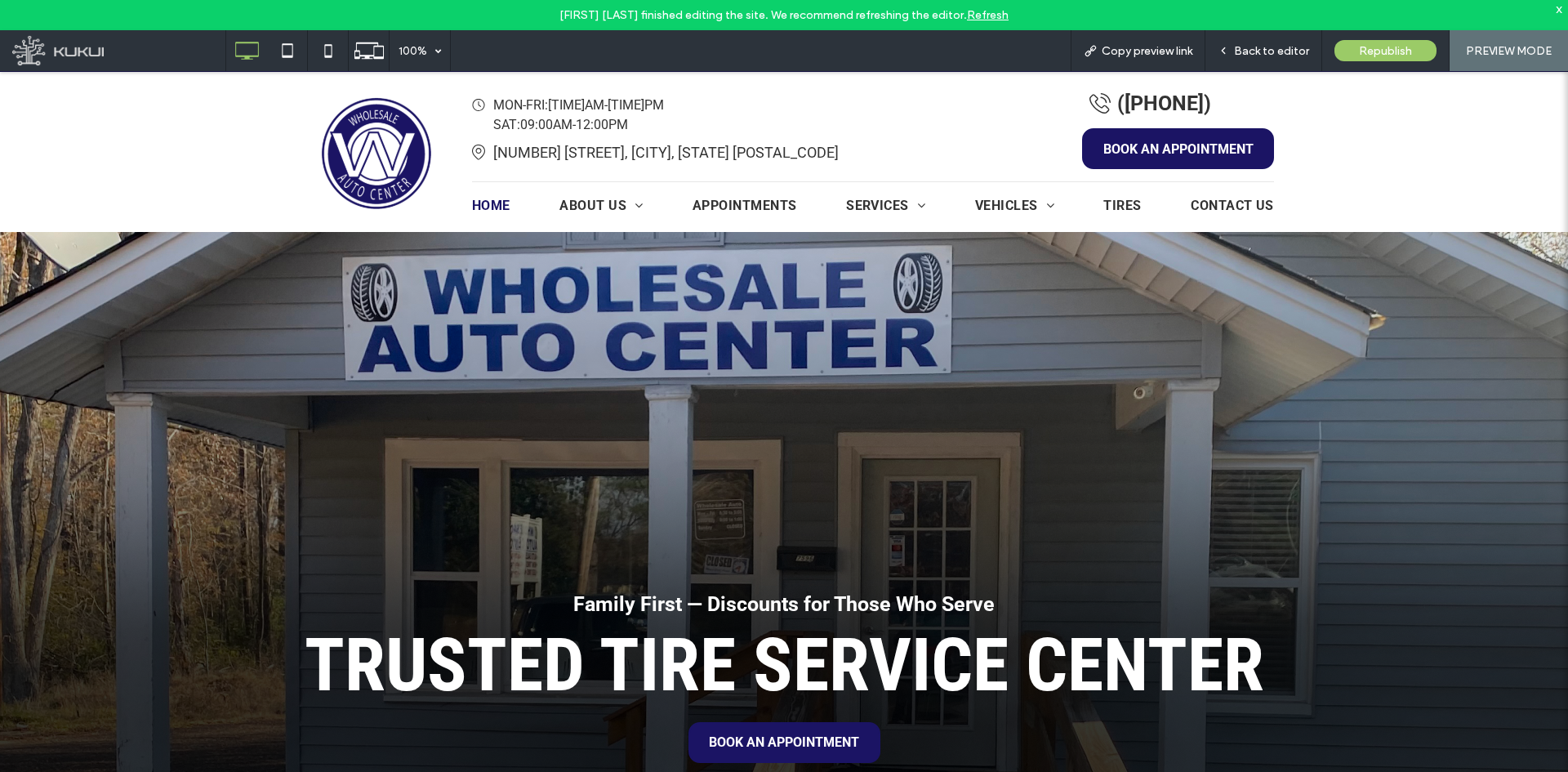 scroll, scrollTop: 0, scrollLeft: 0, axis: both 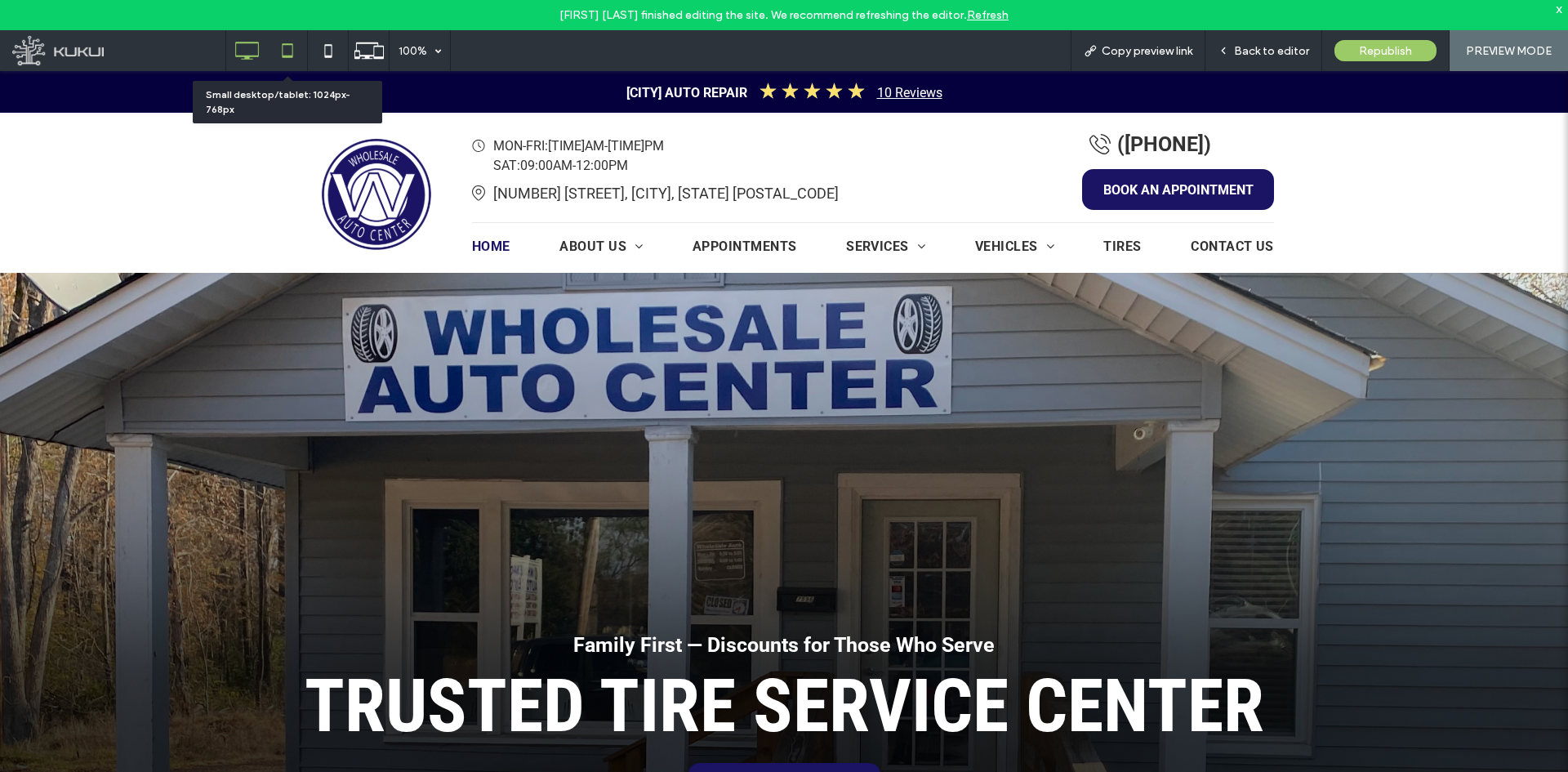 click 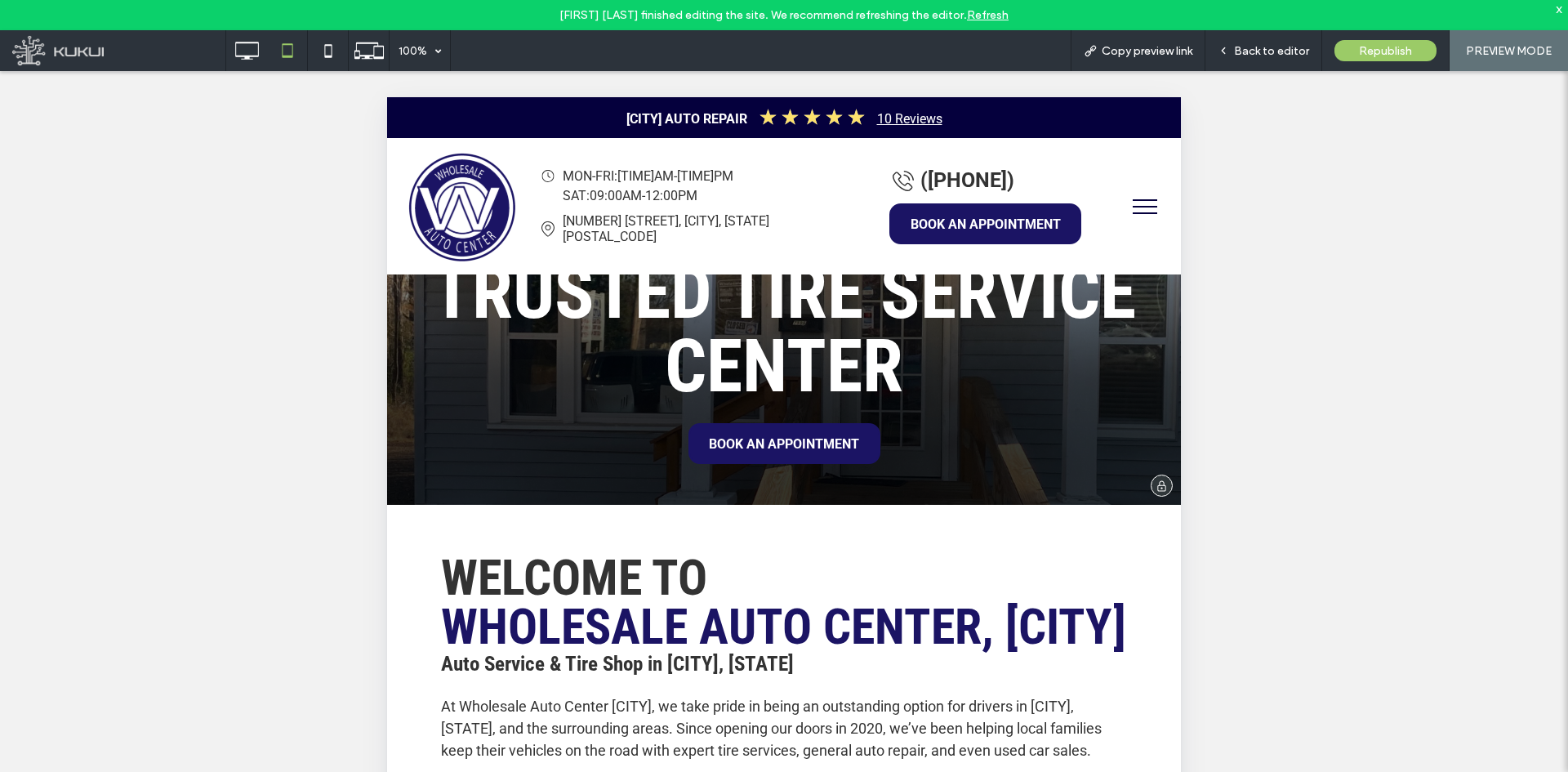 scroll, scrollTop: 0, scrollLeft: 0, axis: both 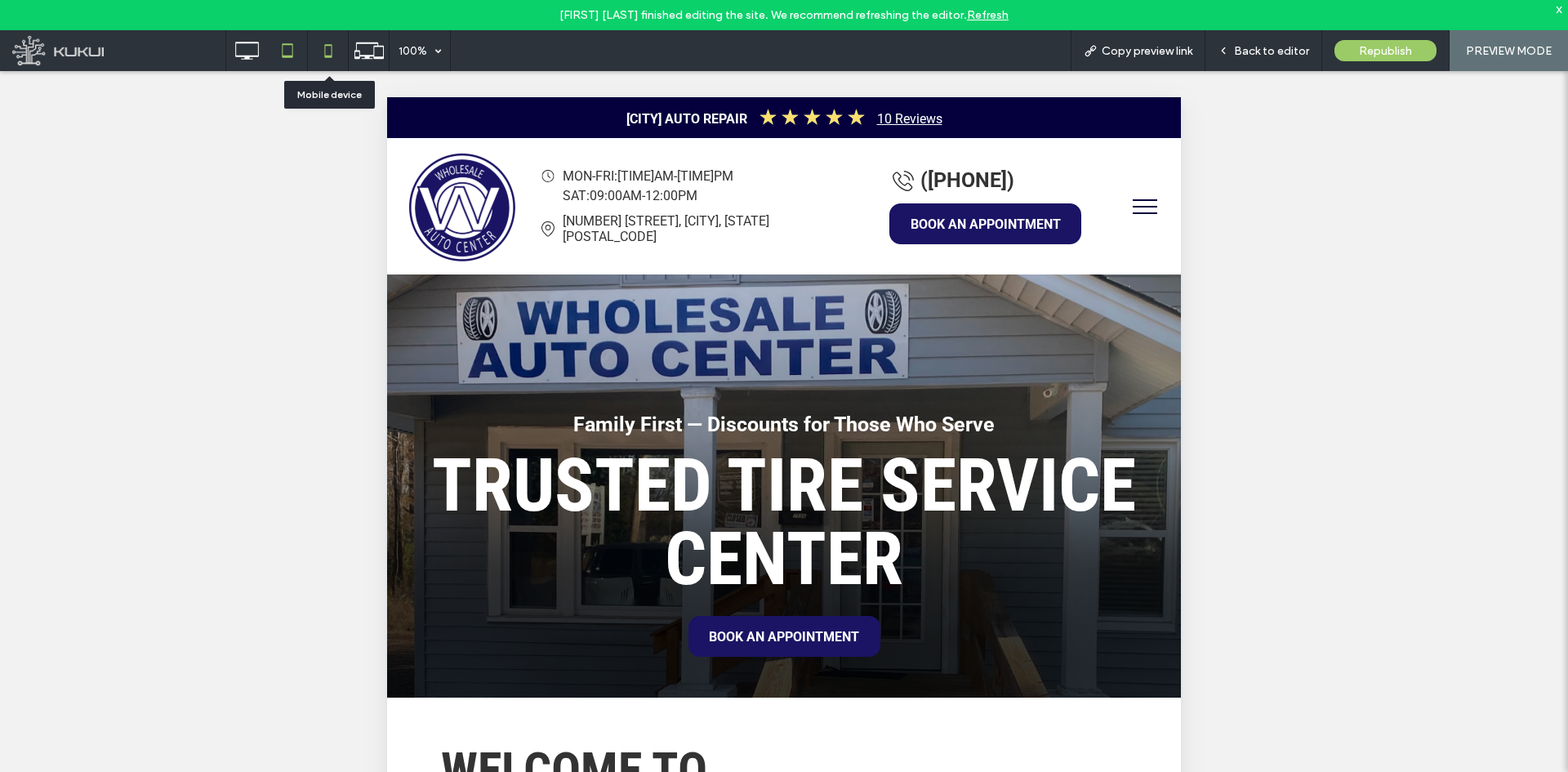 click 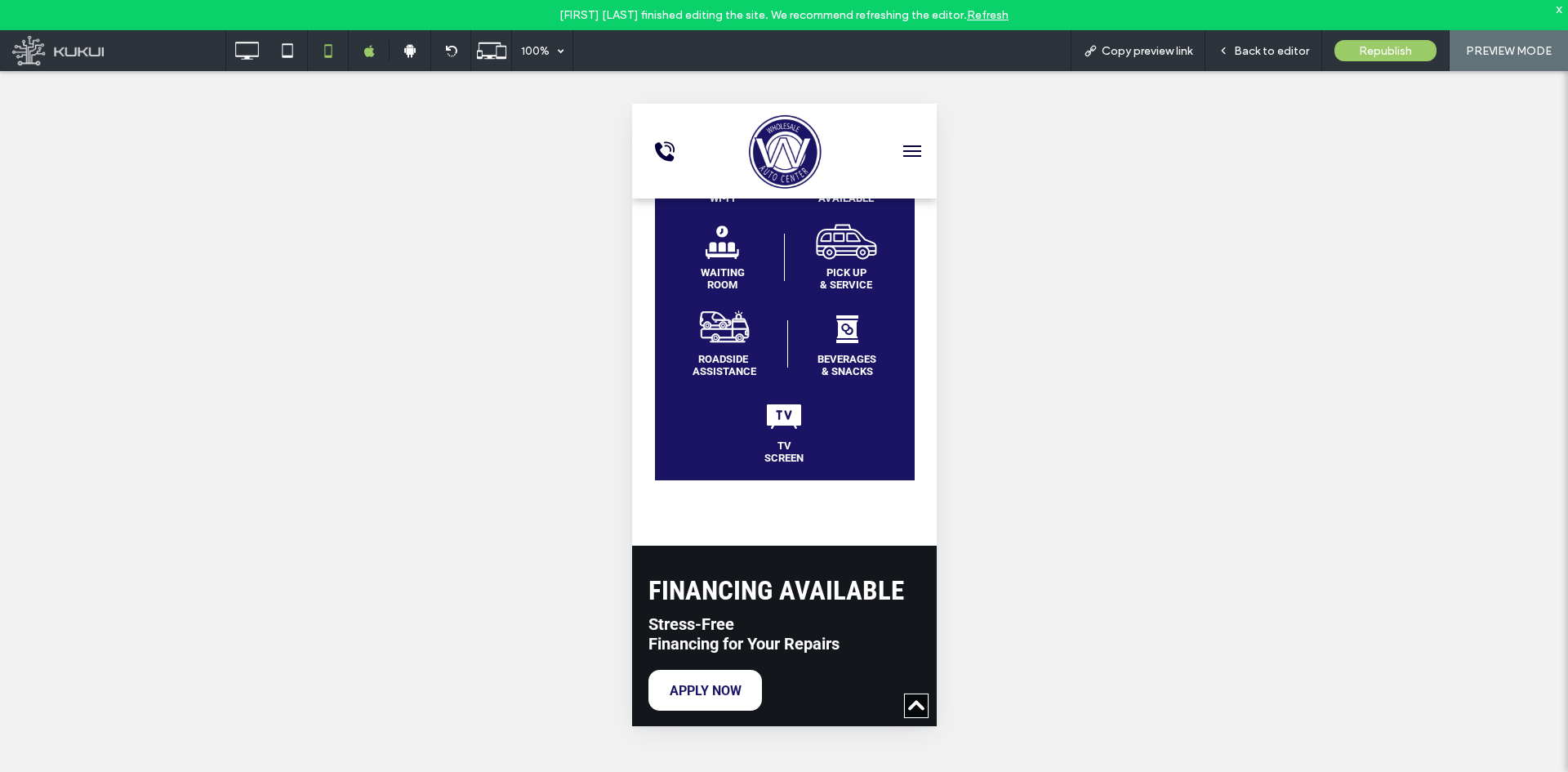 scroll, scrollTop: 4657, scrollLeft: 0, axis: vertical 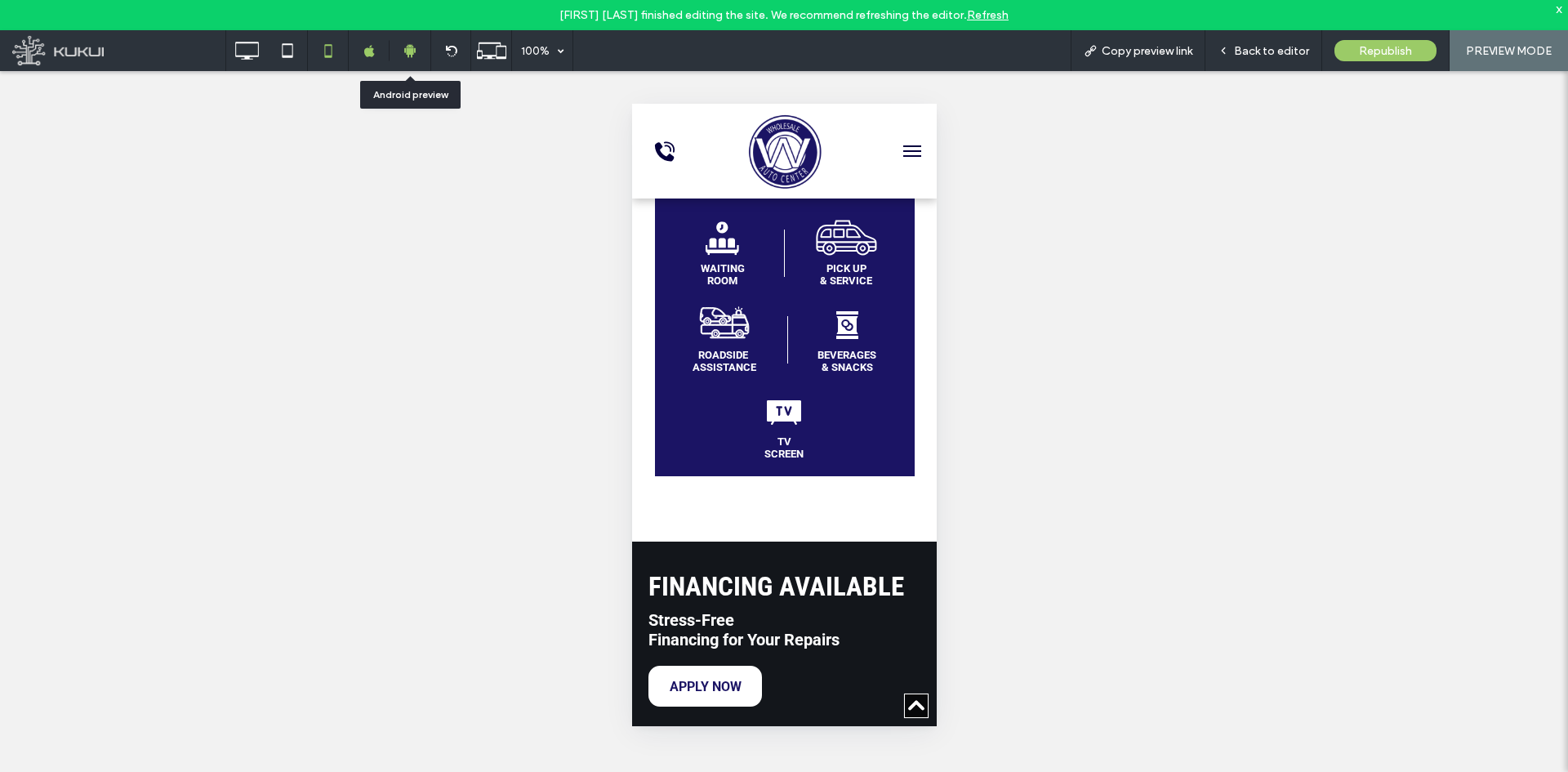 click at bounding box center (410, 51) 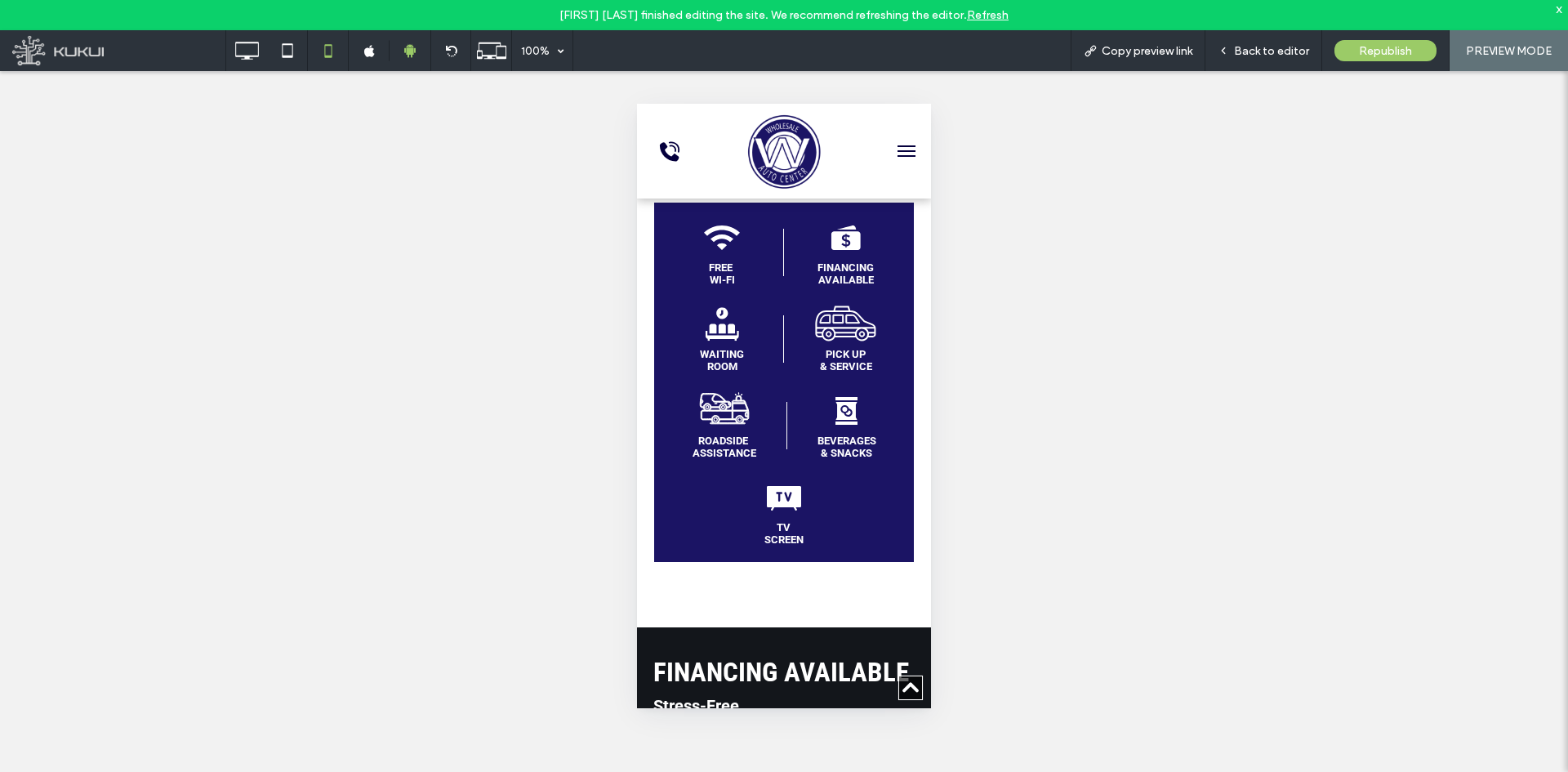 scroll, scrollTop: 4511, scrollLeft: 0, axis: vertical 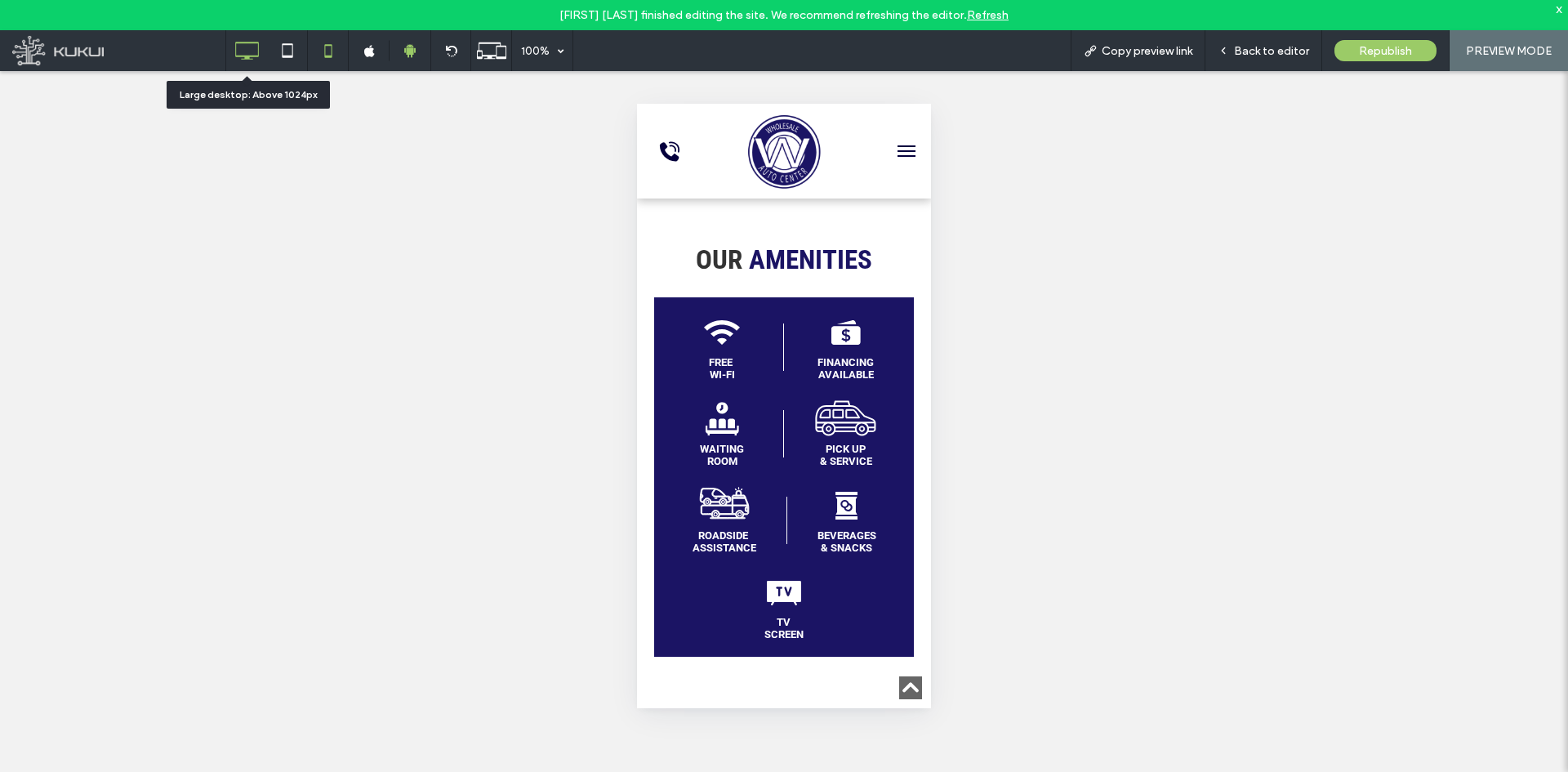 click 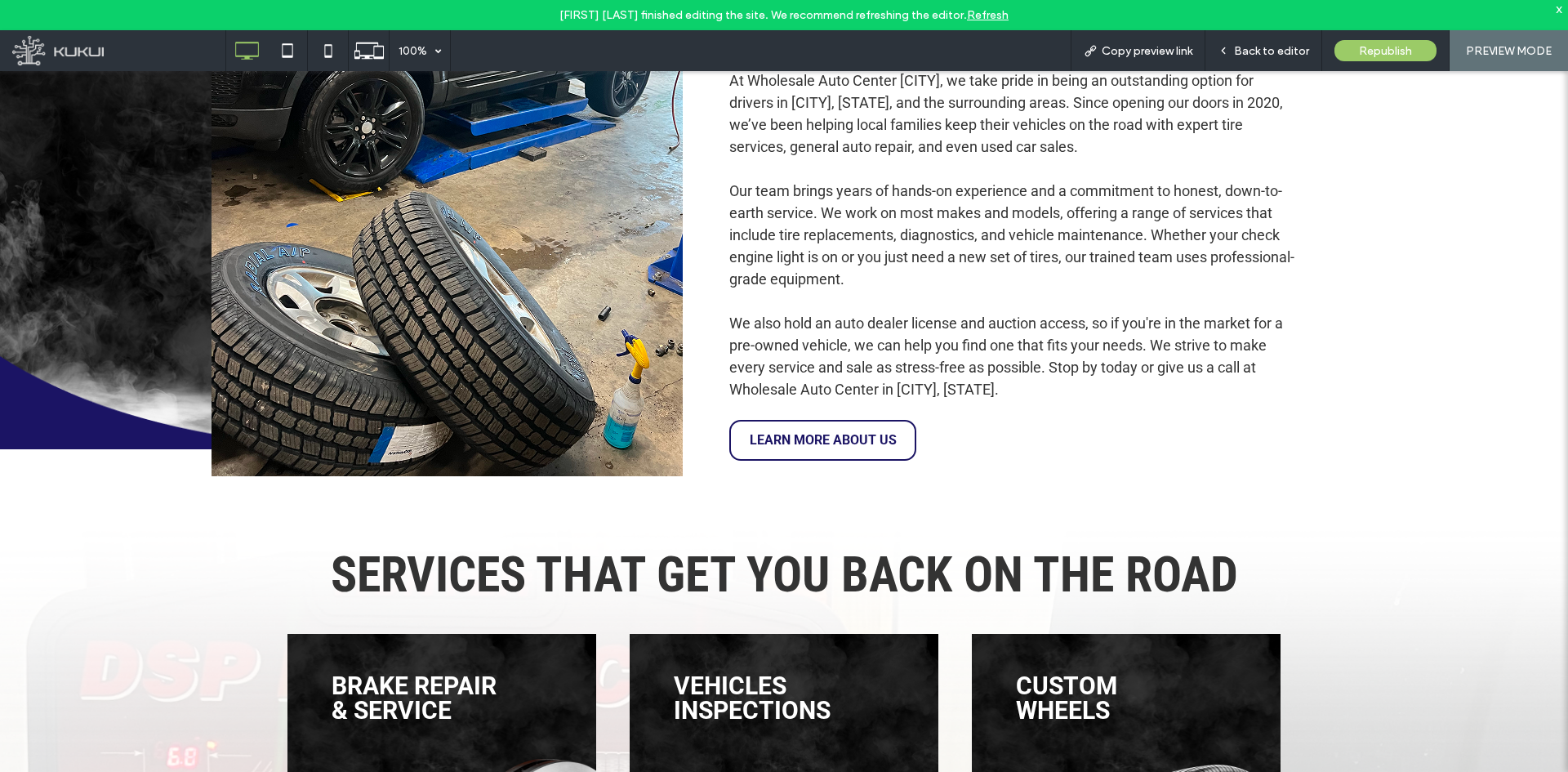 scroll, scrollTop: 694, scrollLeft: 0, axis: vertical 